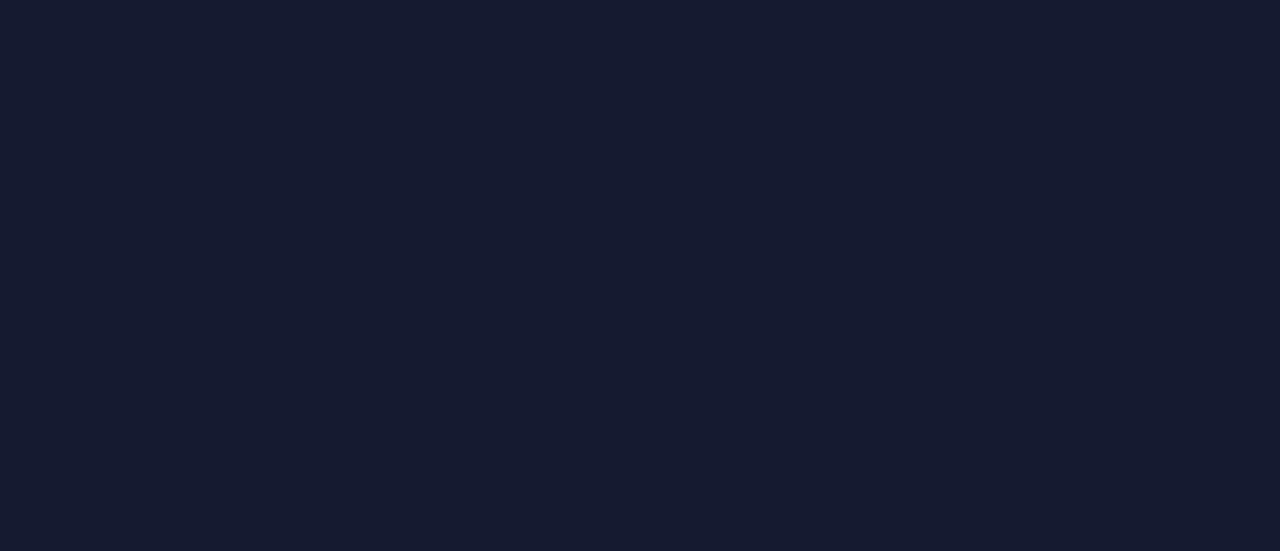 scroll, scrollTop: 0, scrollLeft: 0, axis: both 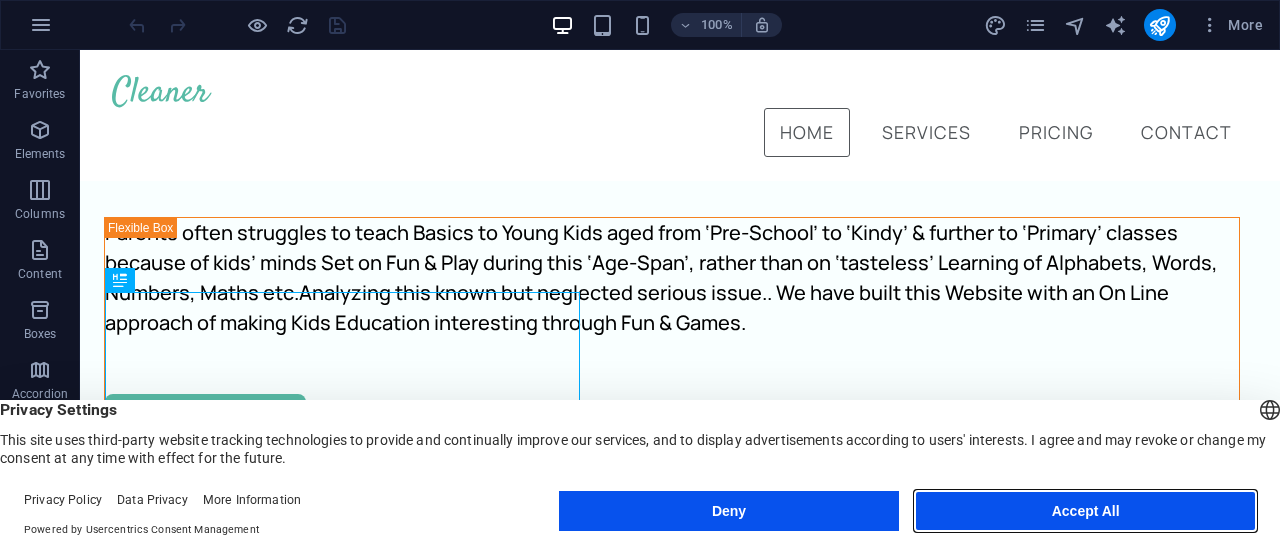 click on "Accept All" at bounding box center [1085, 511] 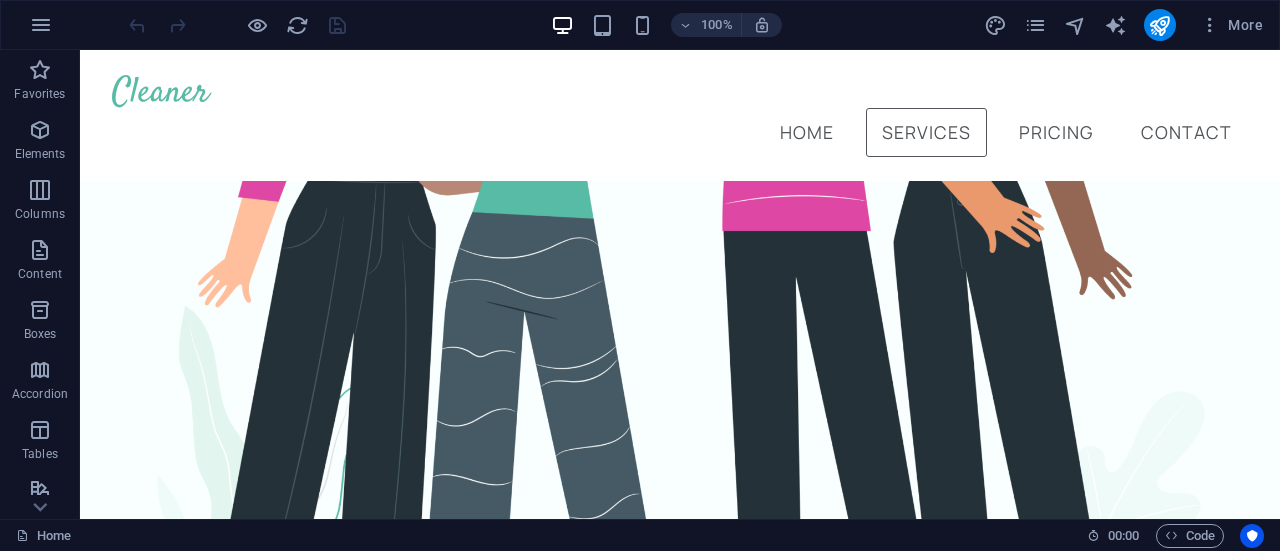 scroll, scrollTop: 0, scrollLeft: 0, axis: both 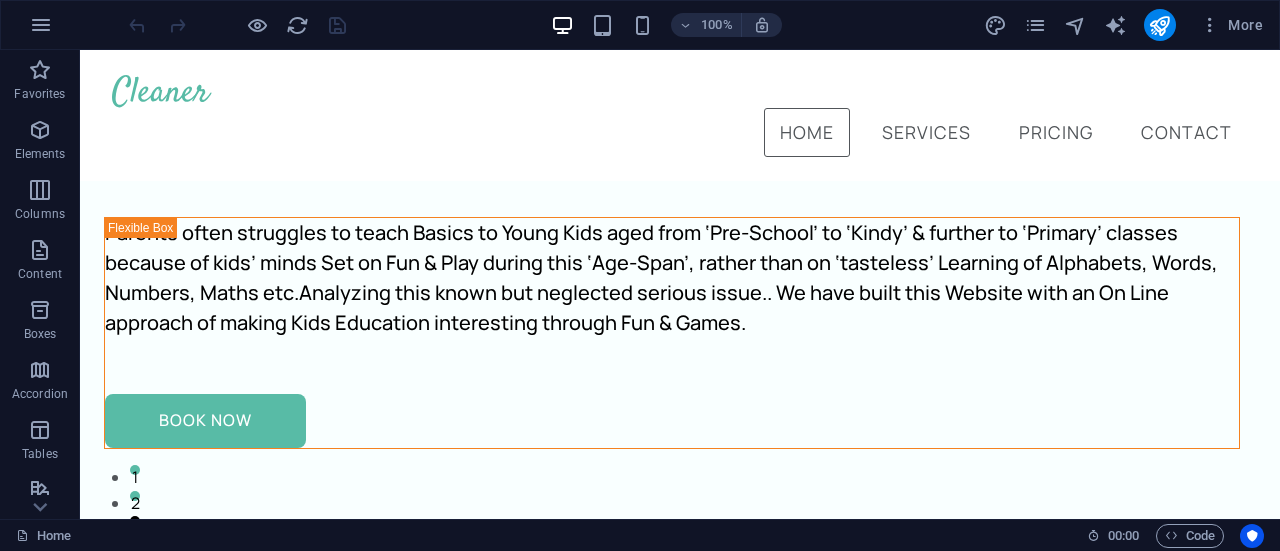 drag, startPoint x: 1273, startPoint y: 79, endPoint x: 1345, endPoint y: 73, distance: 72.249565 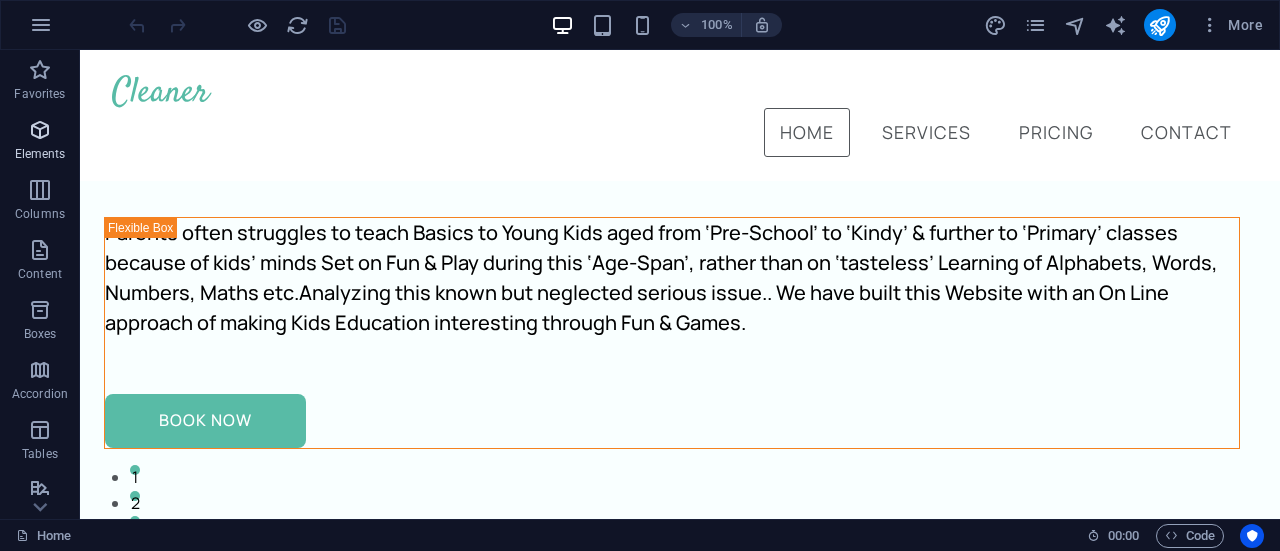 click at bounding box center (40, 130) 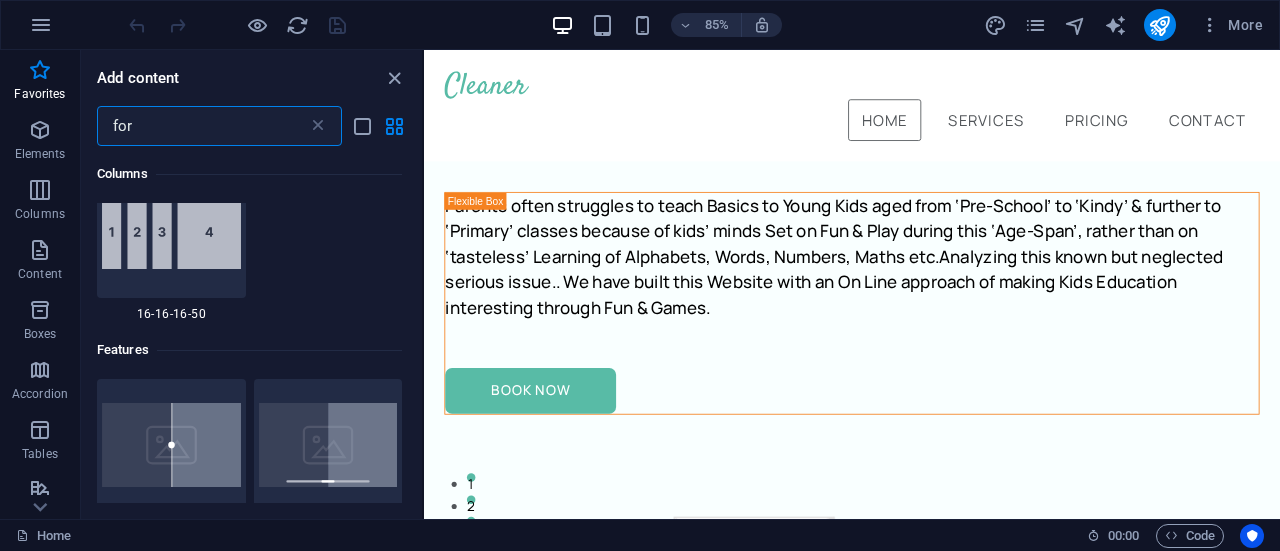 scroll, scrollTop: 0, scrollLeft: 0, axis: both 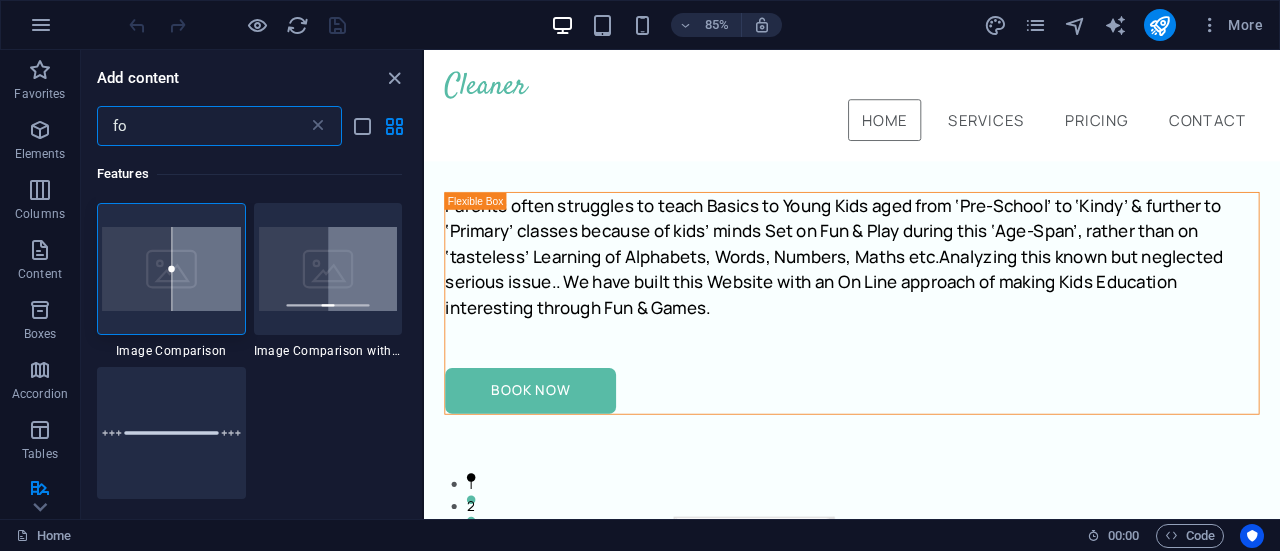 type on "f" 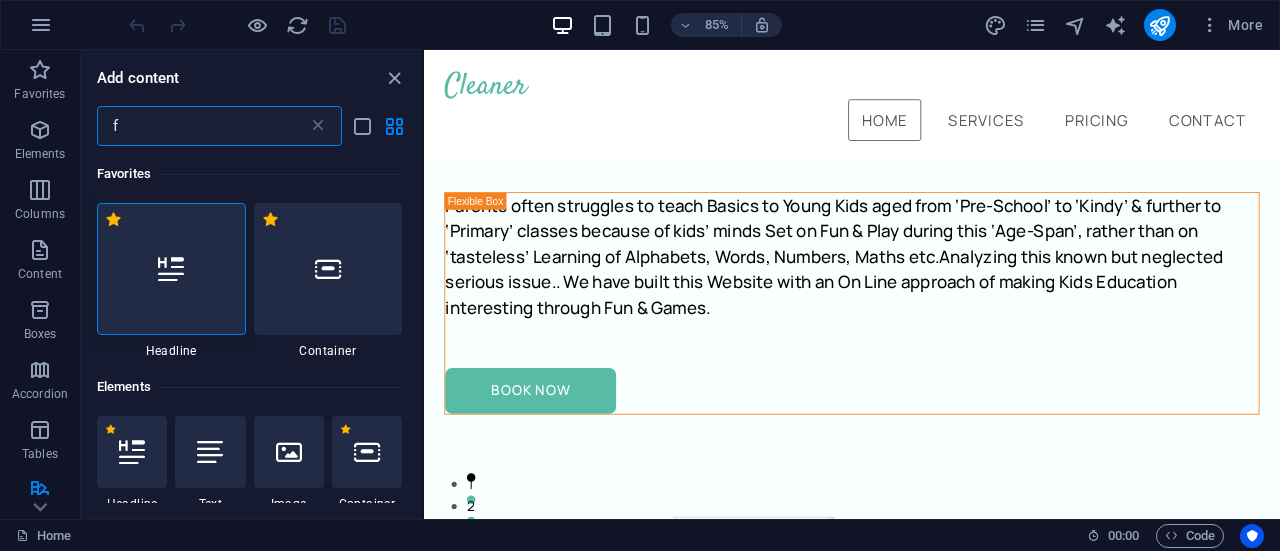 type 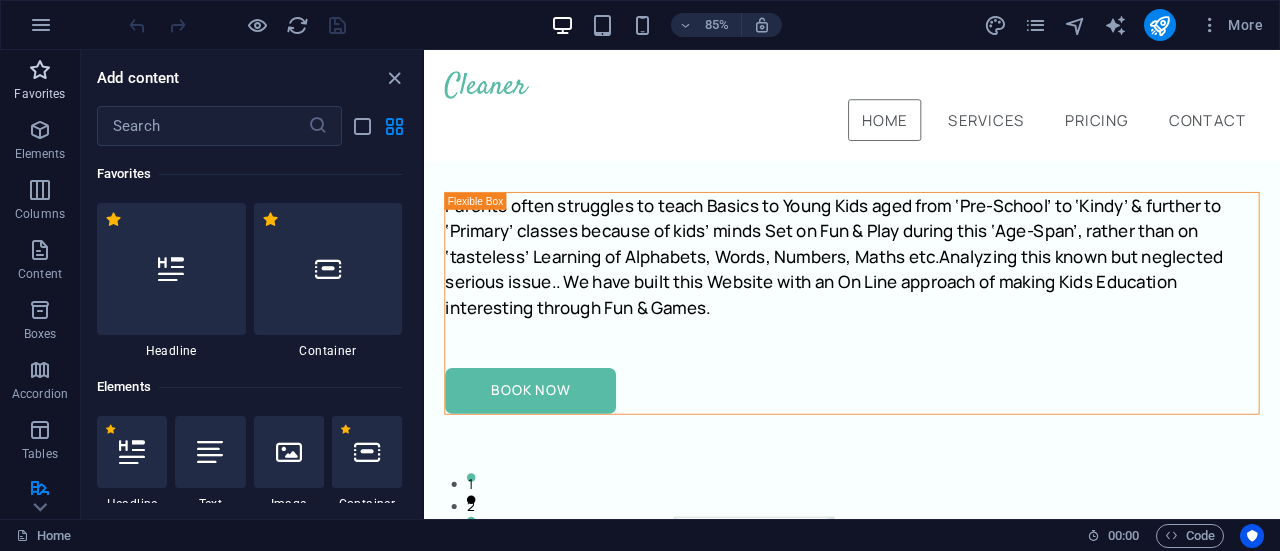 click at bounding box center (40, 70) 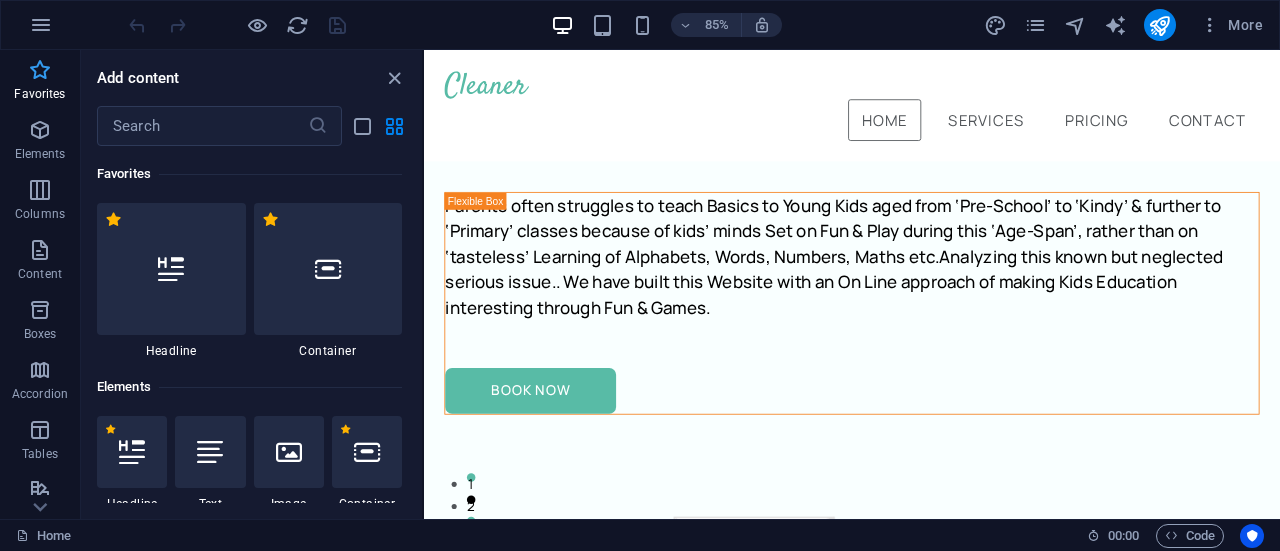 click at bounding box center [40, 70] 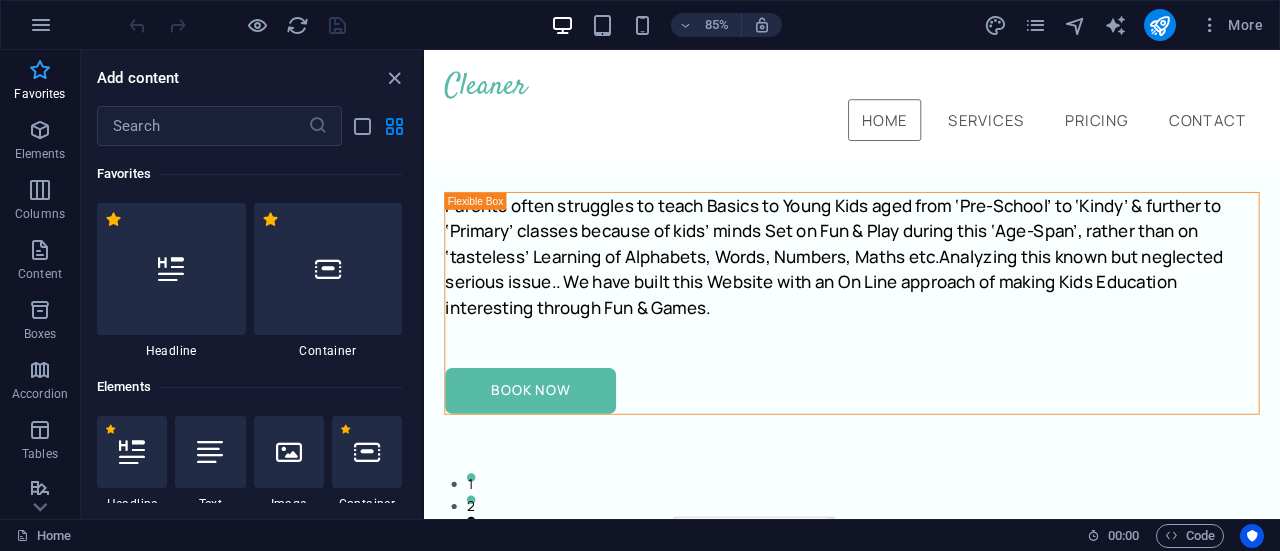 click at bounding box center (40, 70) 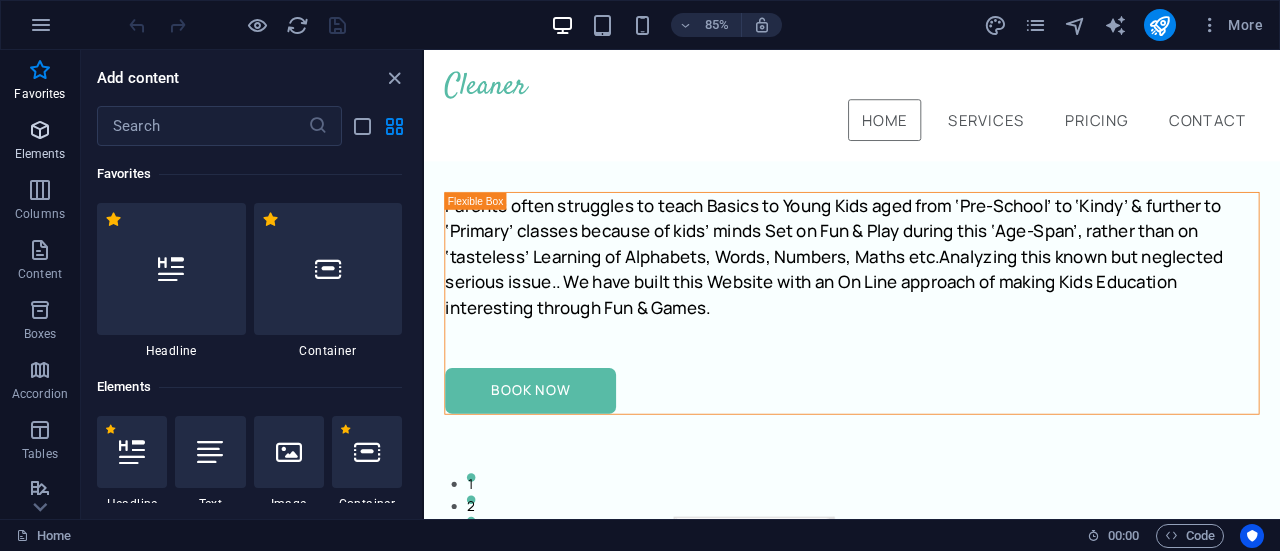 click on "Elements" at bounding box center (40, 154) 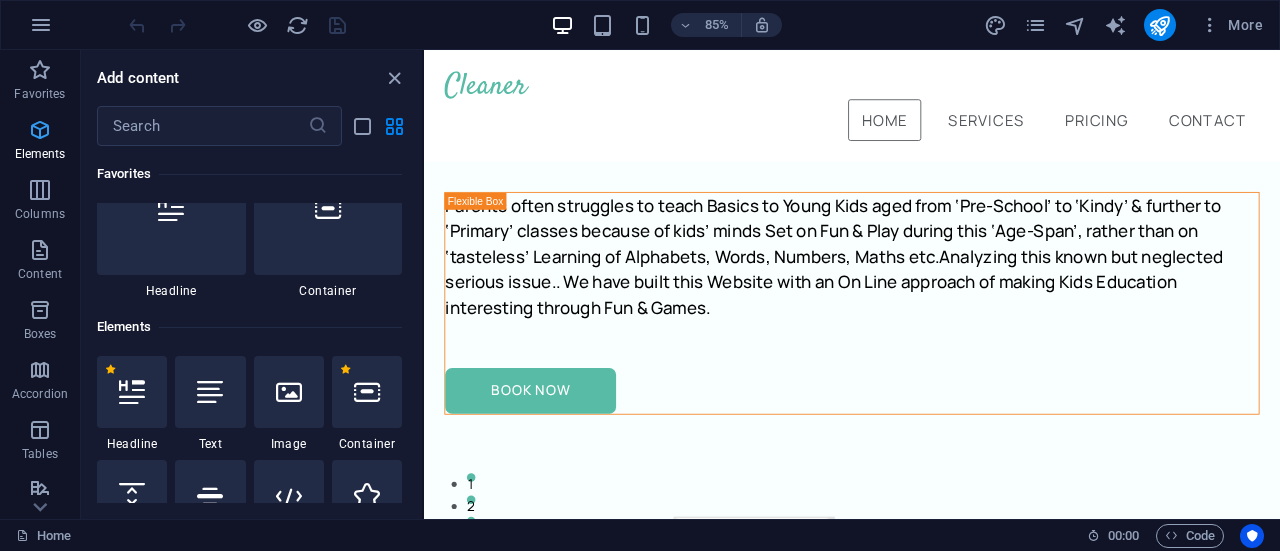 scroll, scrollTop: 213, scrollLeft: 0, axis: vertical 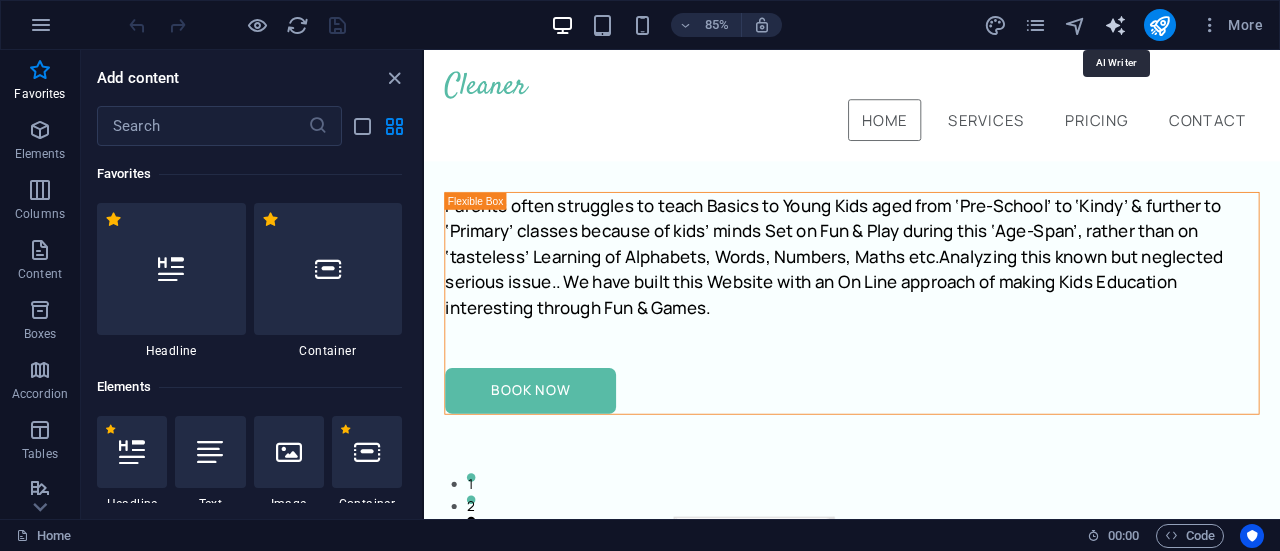 click at bounding box center (1115, 25) 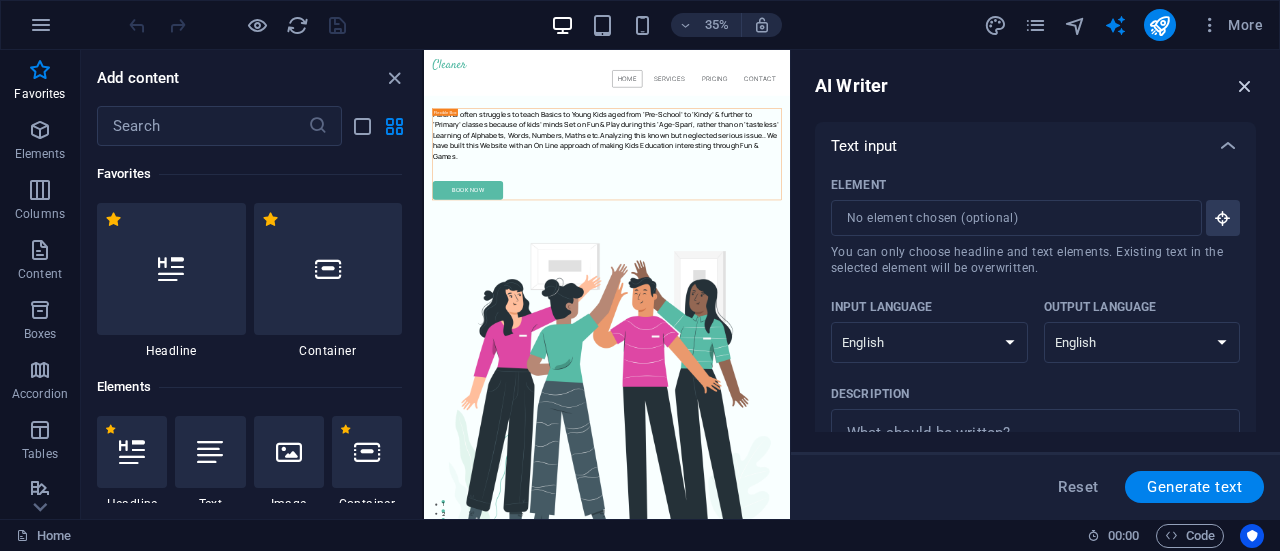 click at bounding box center [1245, 86] 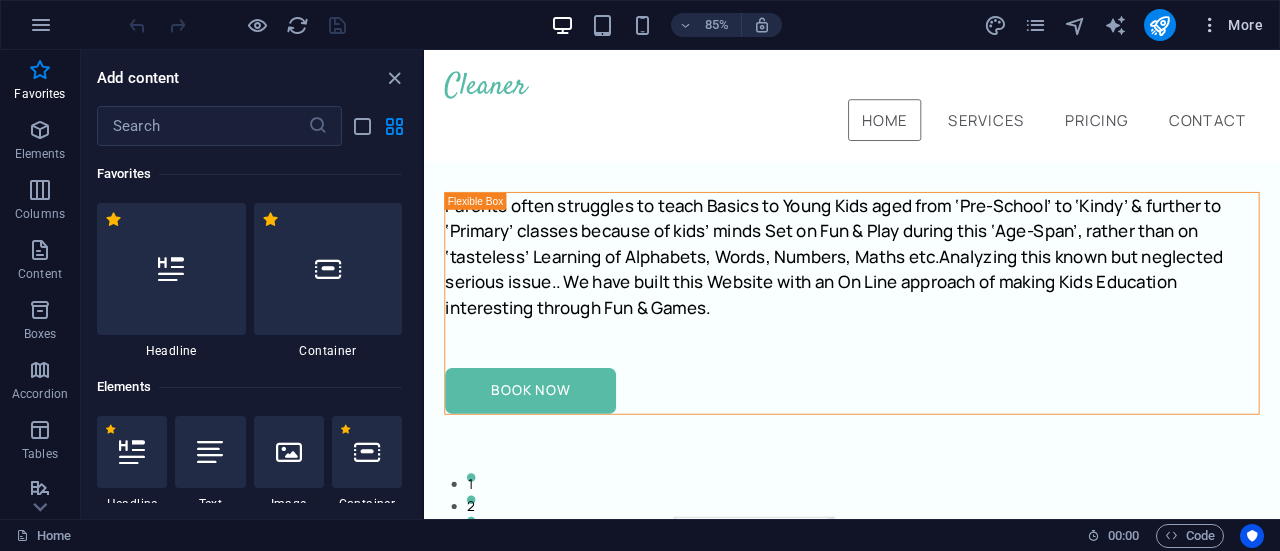 click at bounding box center (1210, 25) 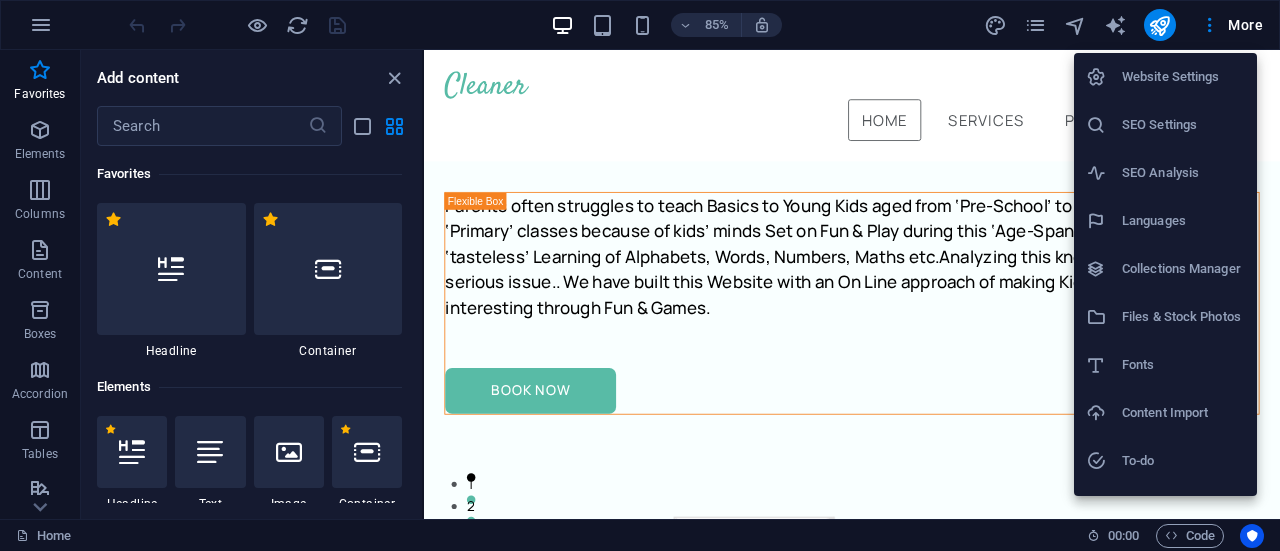 click at bounding box center [640, 275] 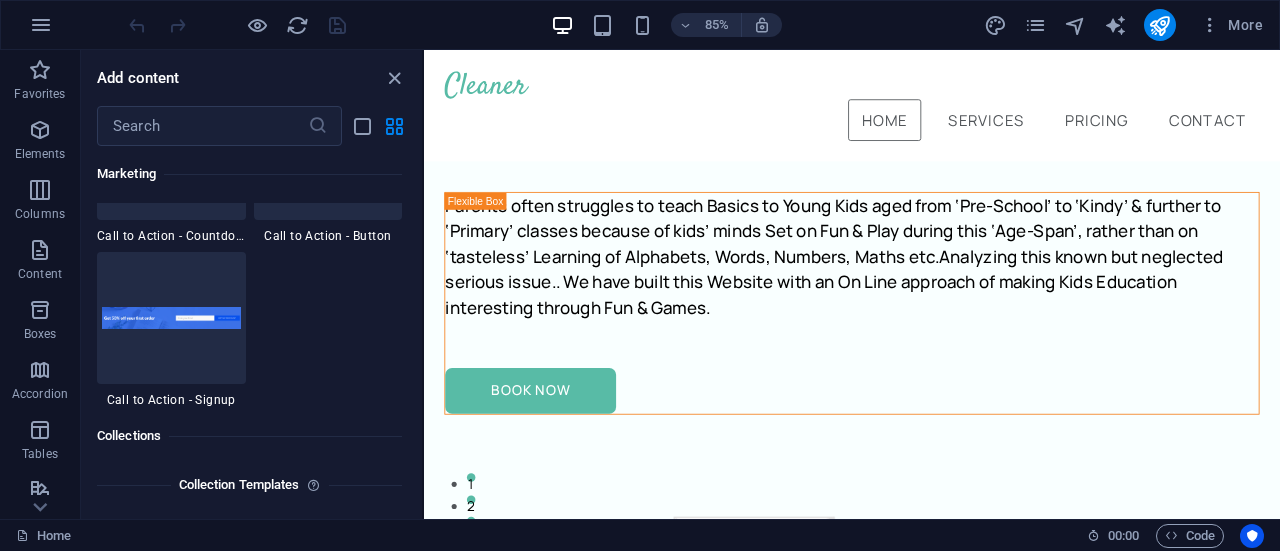 scroll, scrollTop: 18006, scrollLeft: 0, axis: vertical 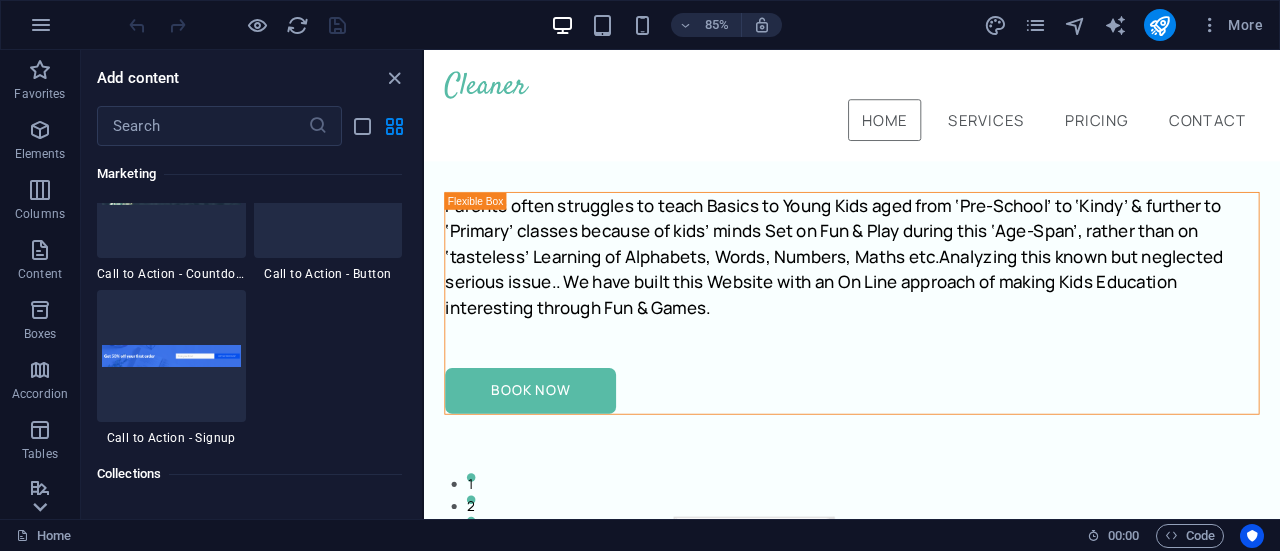 click 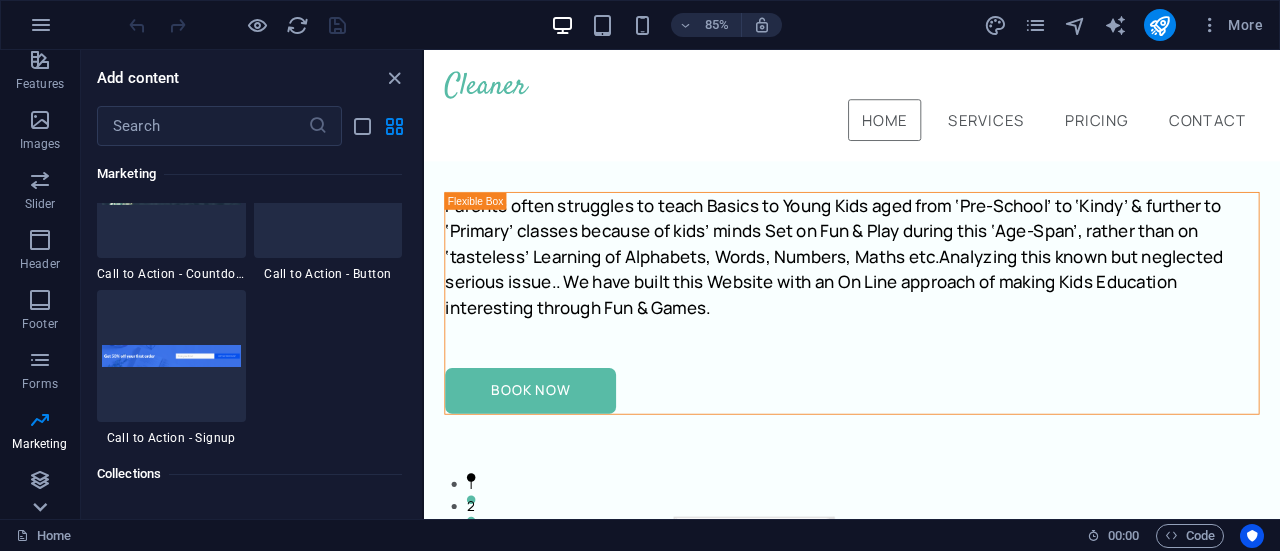 scroll, scrollTop: 430, scrollLeft: 0, axis: vertical 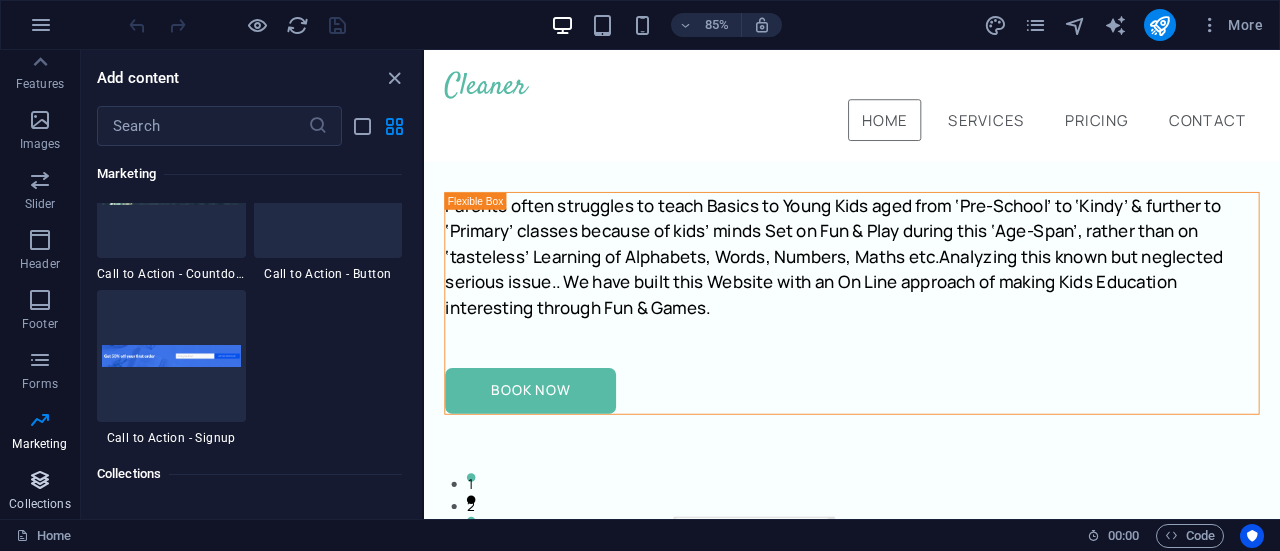 click at bounding box center [40, 480] 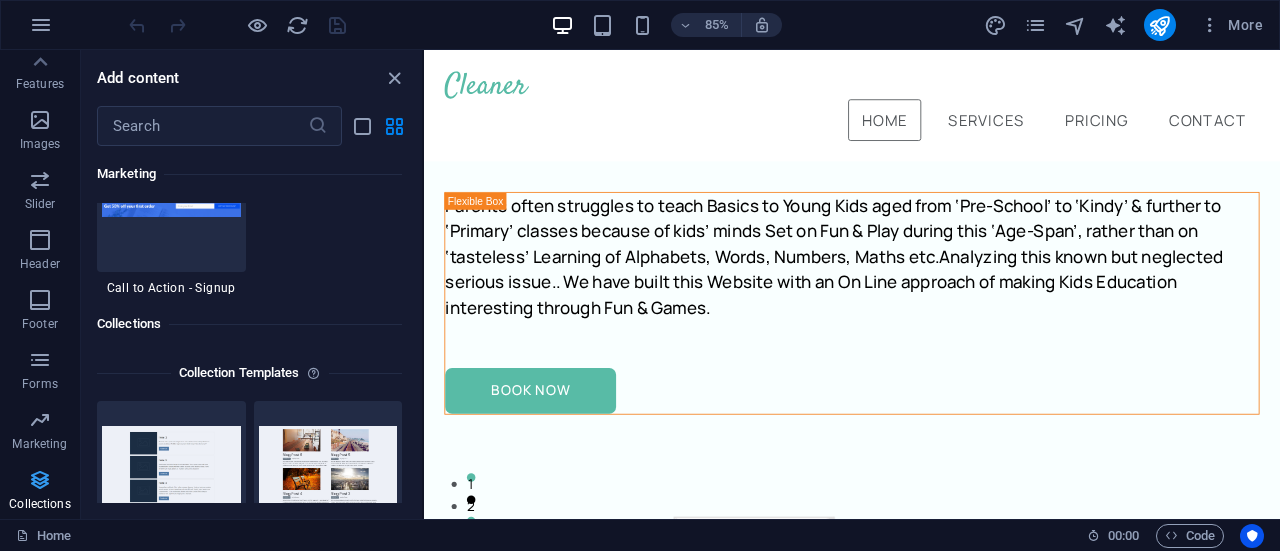 scroll, scrollTop: 18306, scrollLeft: 0, axis: vertical 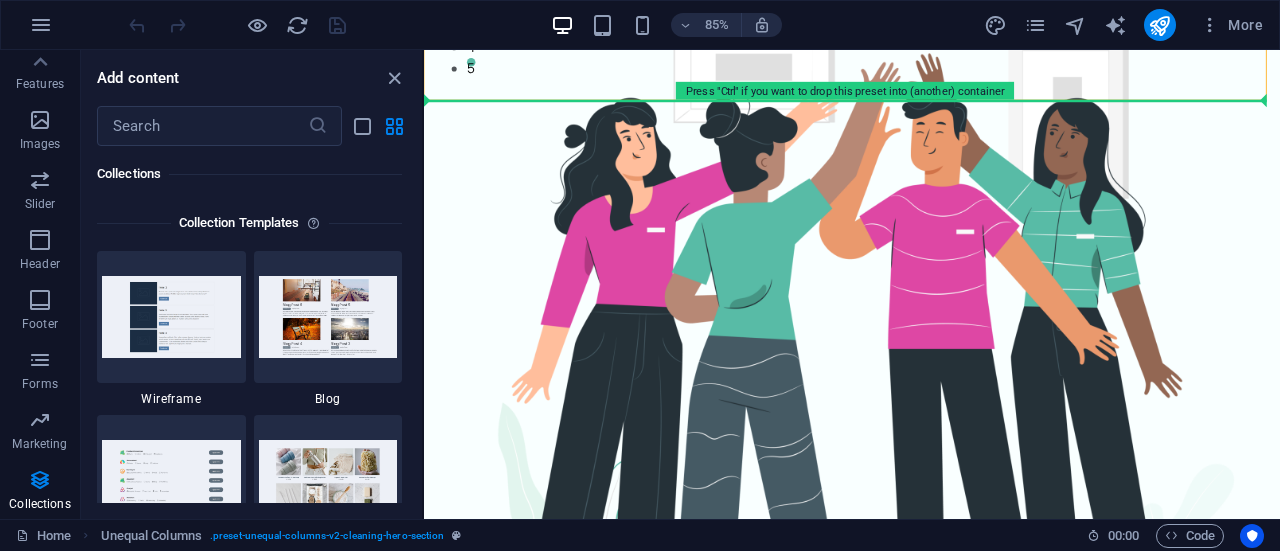 drag, startPoint x: 848, startPoint y: 531, endPoint x: 424, endPoint y: 561, distance: 425.06 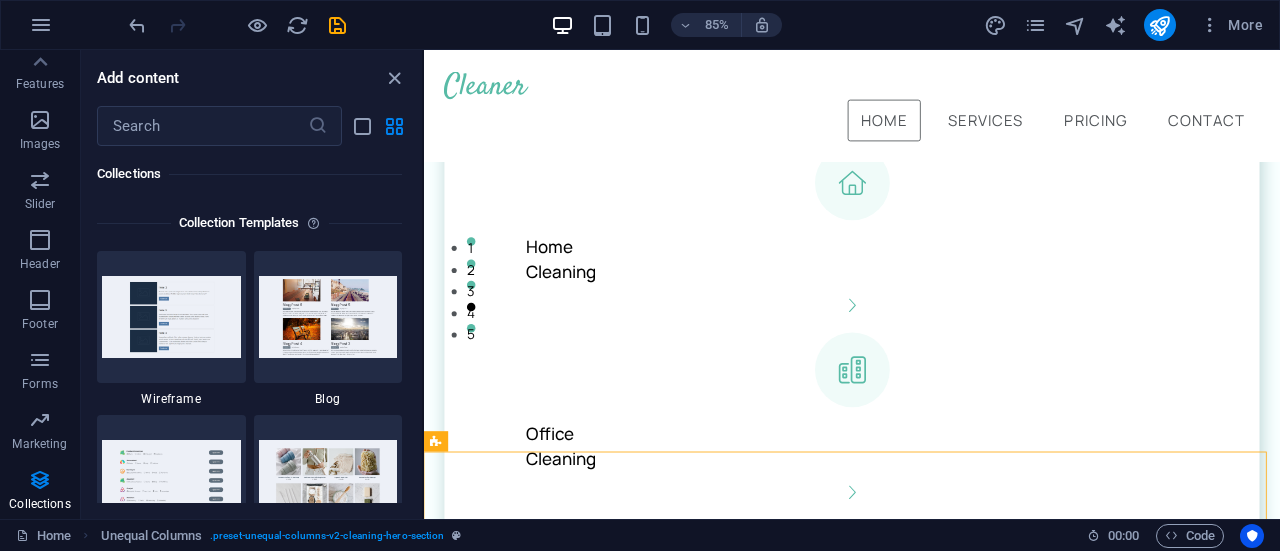 click on "Collections" at bounding box center [249, 174] 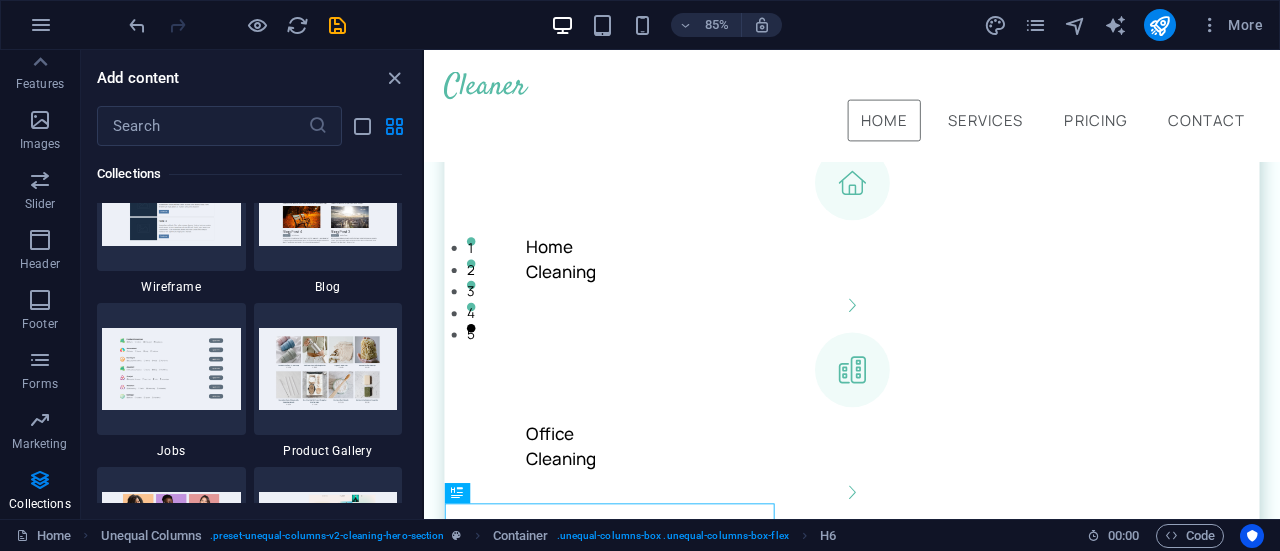 scroll, scrollTop: 18454, scrollLeft: 0, axis: vertical 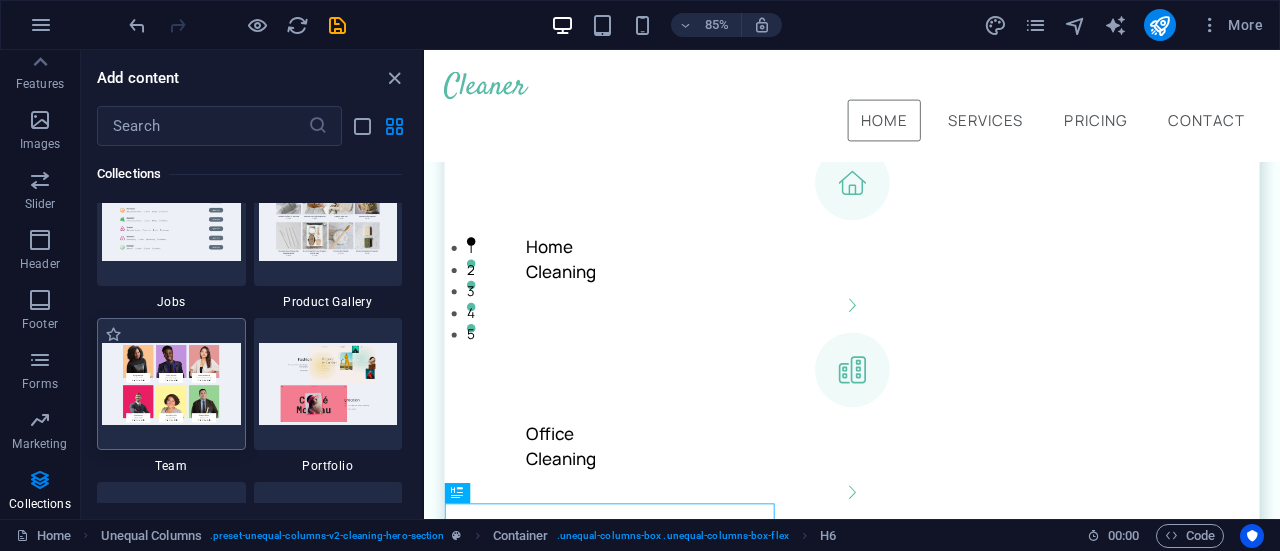 click at bounding box center [171, 383] 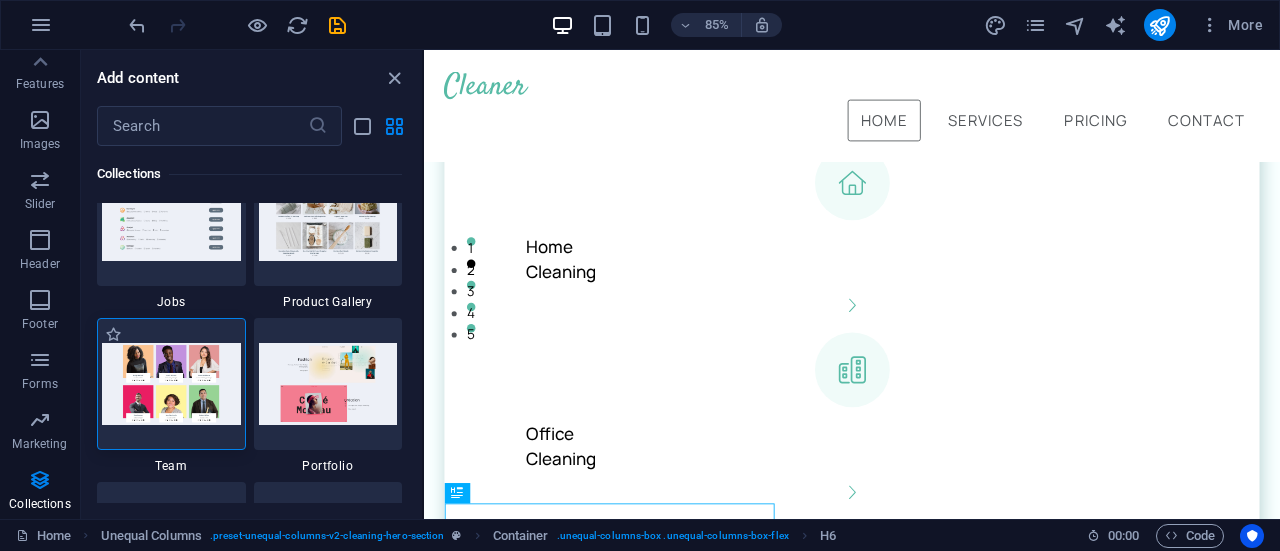 click at bounding box center (171, 383) 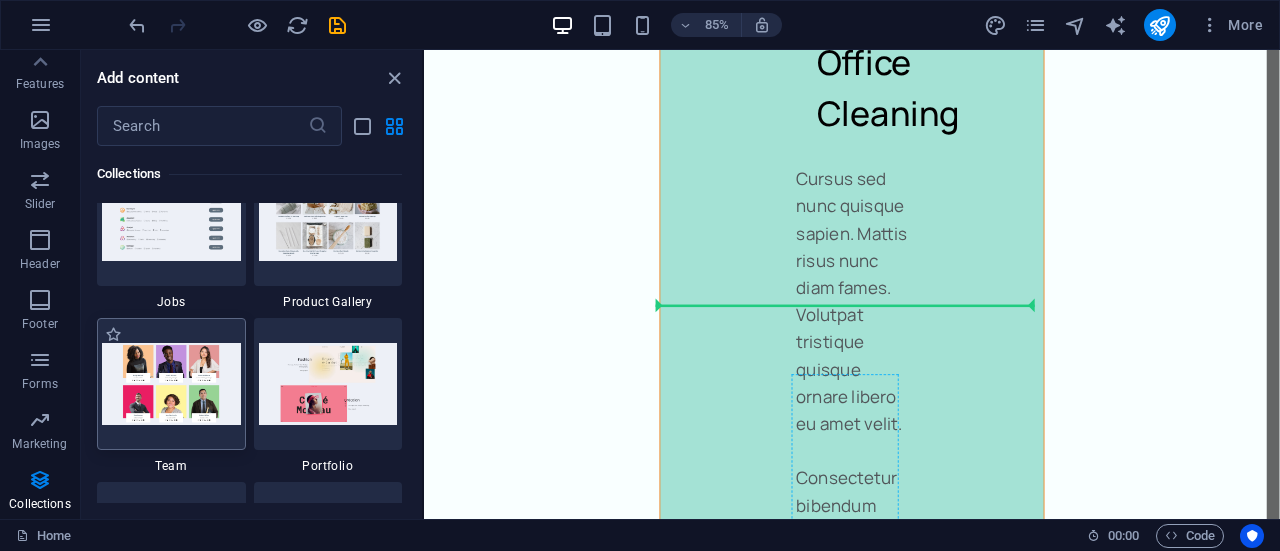 scroll, scrollTop: 4650, scrollLeft: 0, axis: vertical 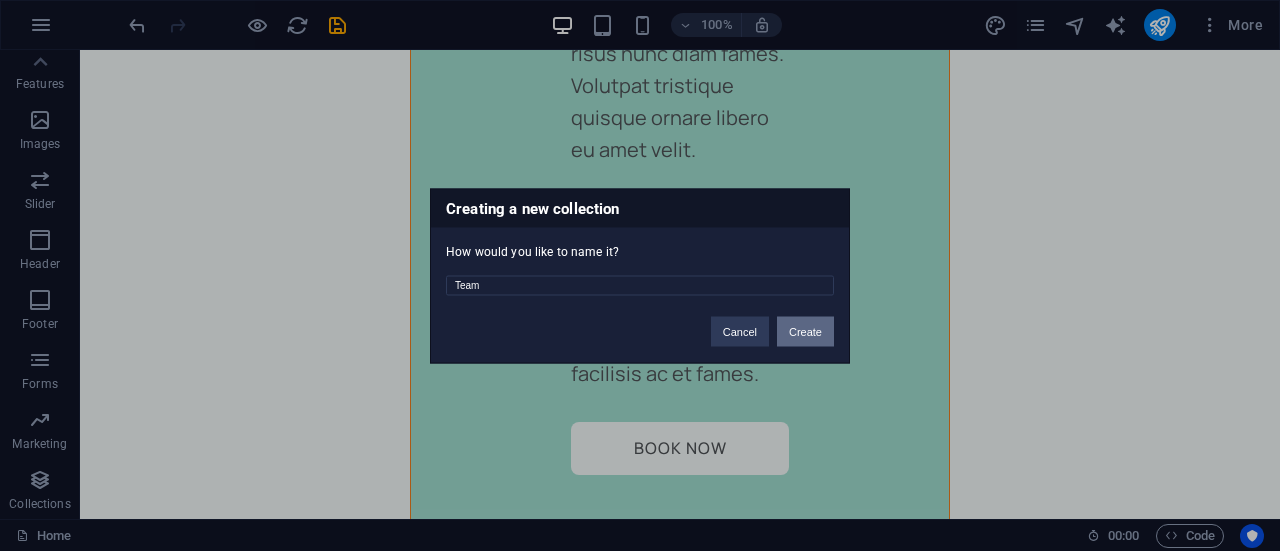 click on "Create" at bounding box center [805, 331] 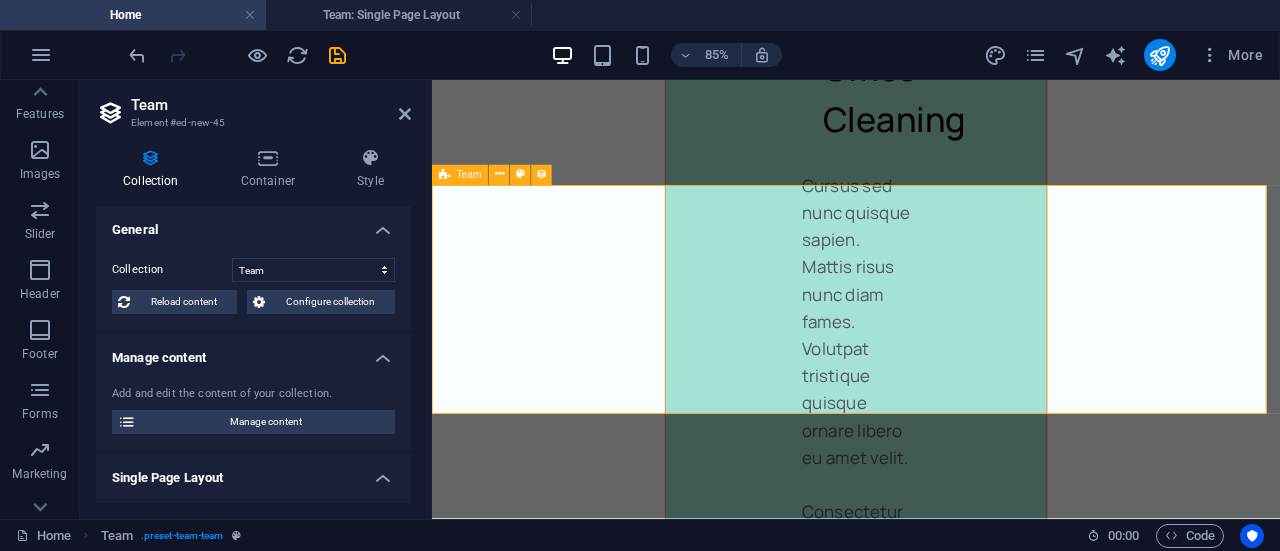 scroll, scrollTop: 7773, scrollLeft: 0, axis: vertical 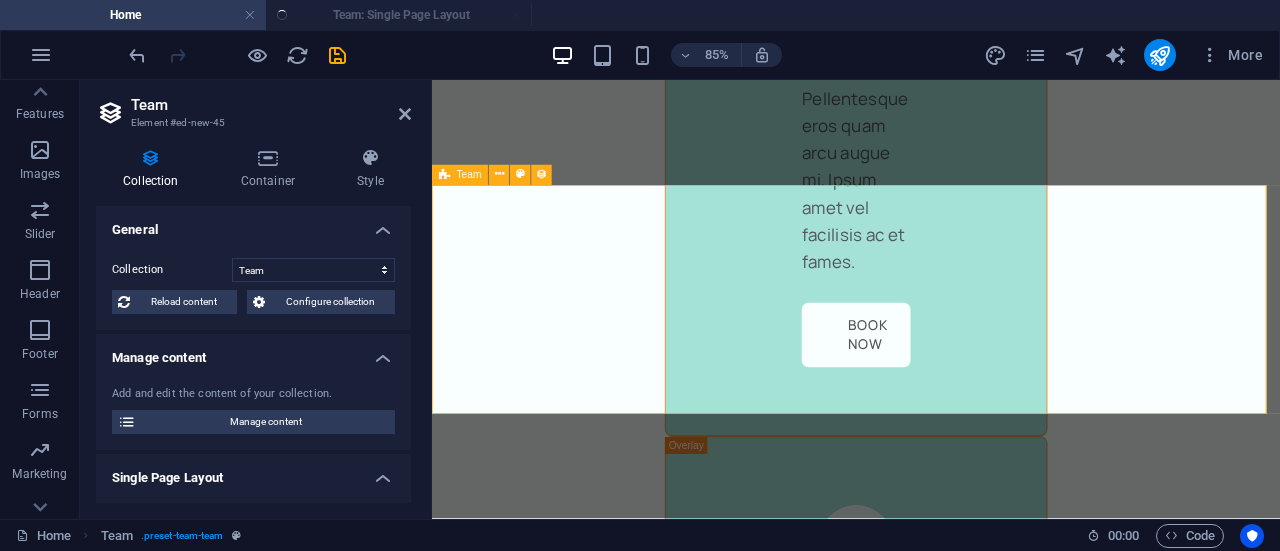 select on "createdAt_DESC" 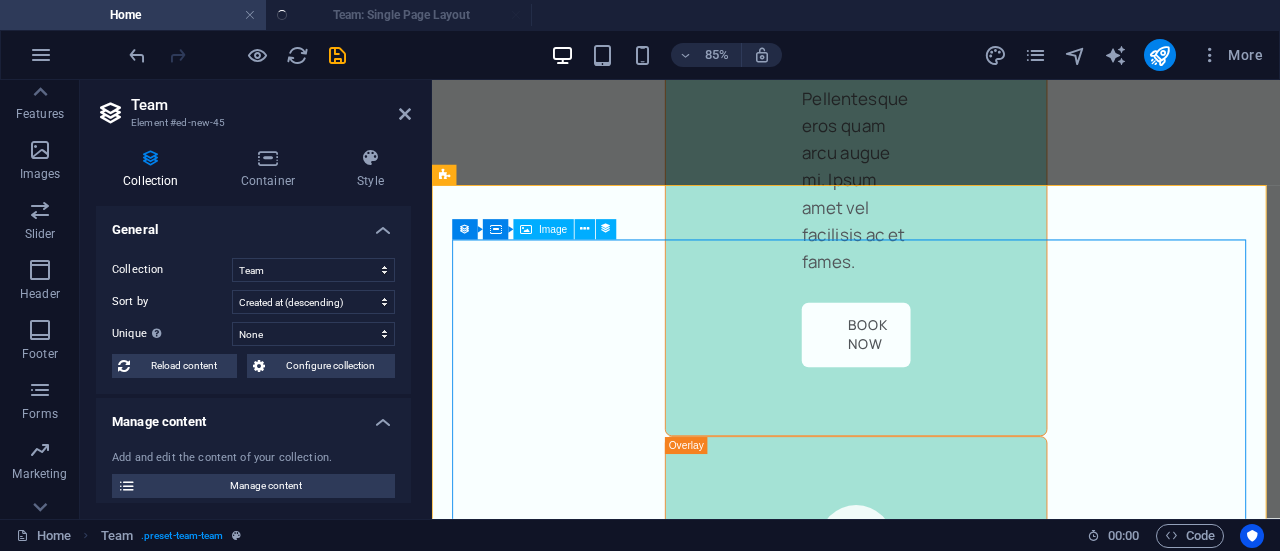 scroll, scrollTop: 0, scrollLeft: 0, axis: both 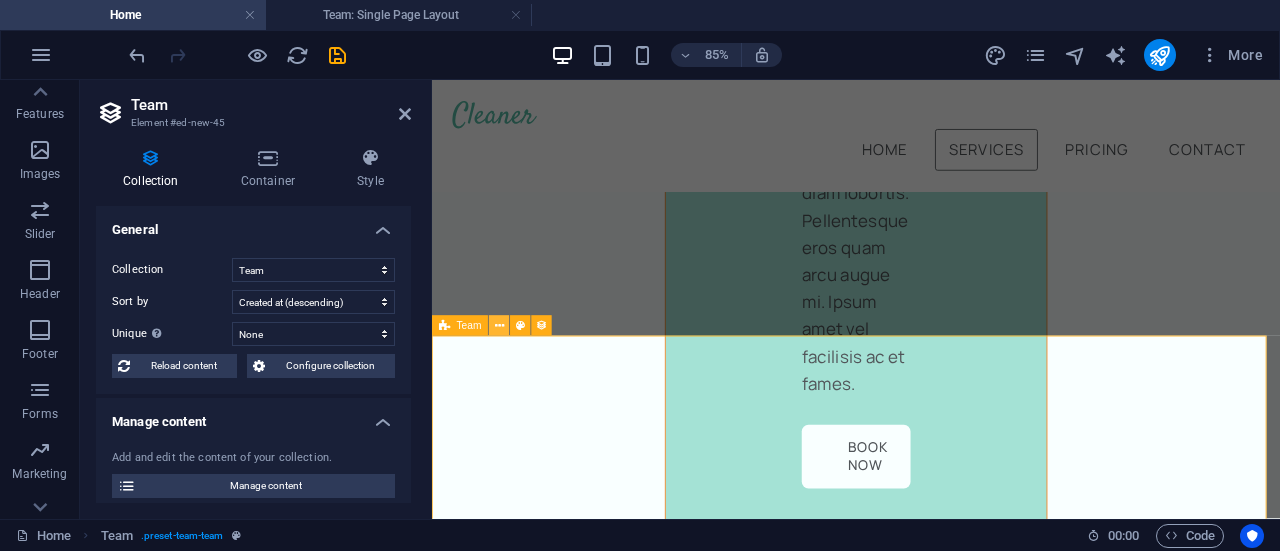 click at bounding box center (499, 326) 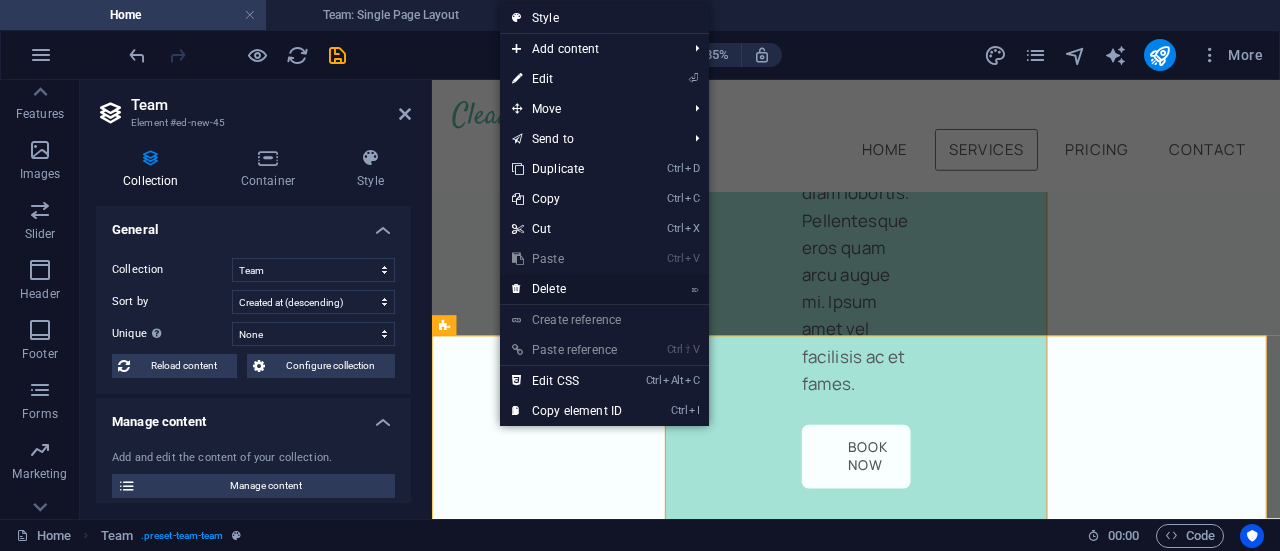 click on "⌦  Delete" at bounding box center [567, 289] 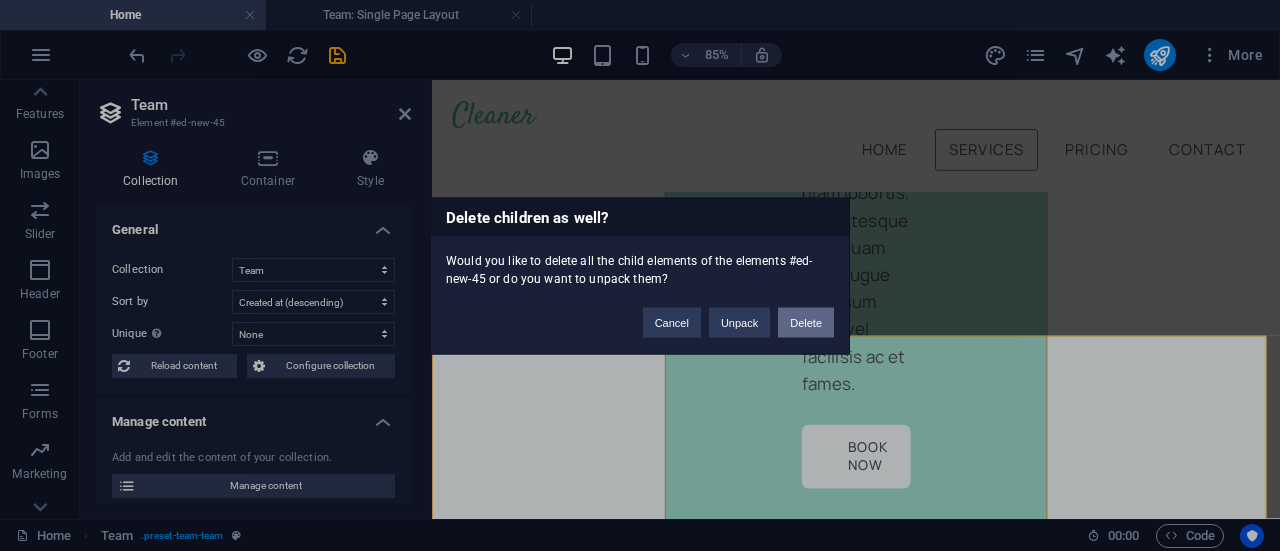 click on "Delete" at bounding box center [806, 322] 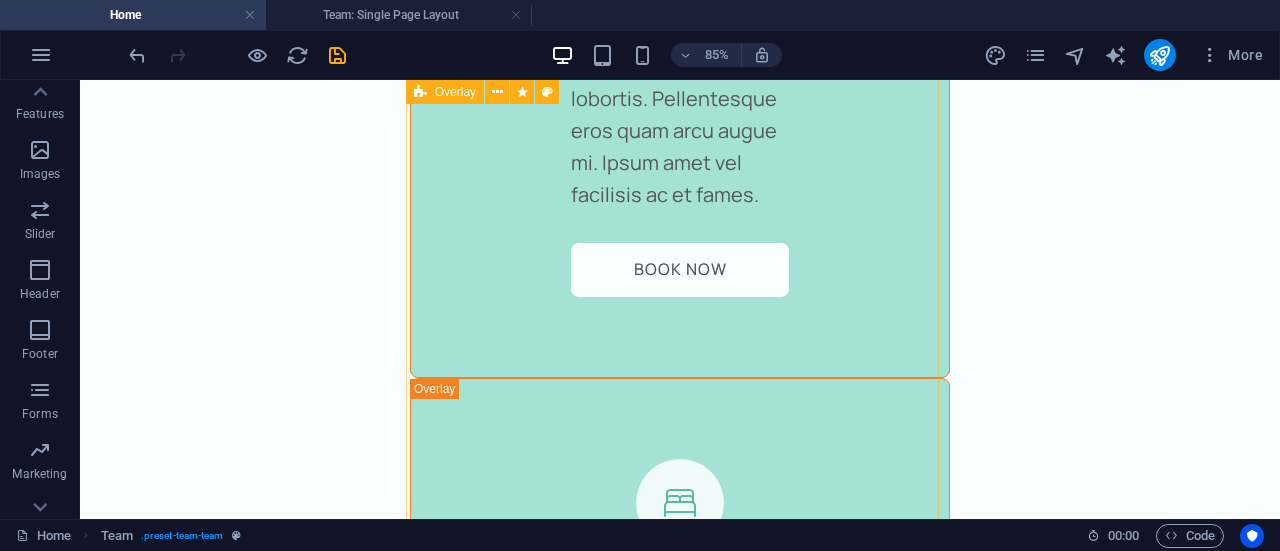 scroll, scrollTop: 6183, scrollLeft: 0, axis: vertical 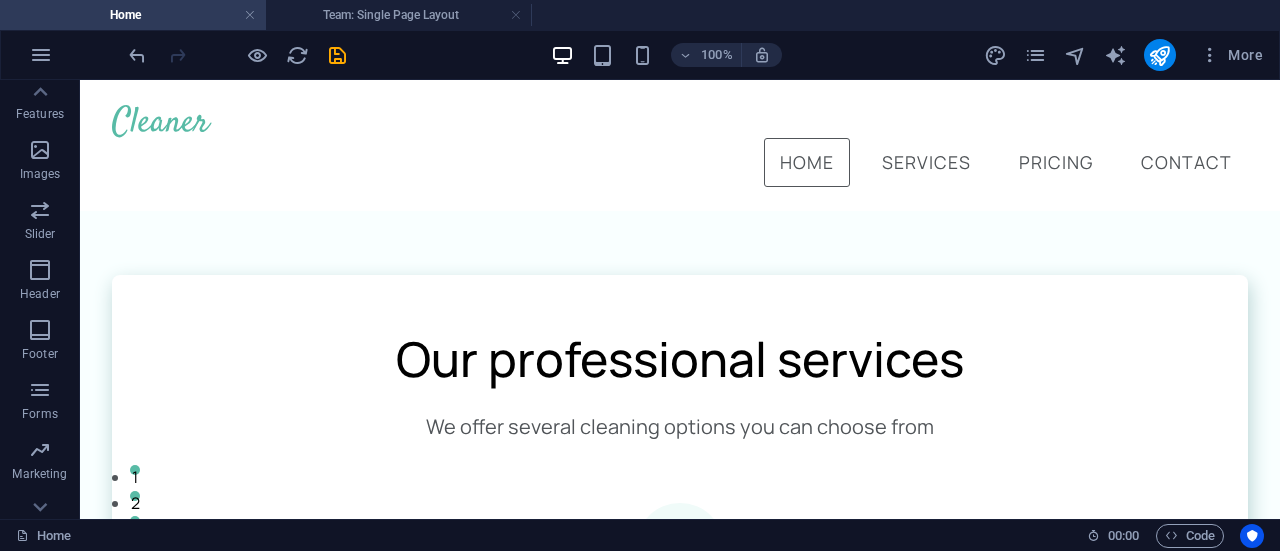 drag, startPoint x: 1270, startPoint y: 321, endPoint x: 1335, endPoint y: 88, distance: 241.89667 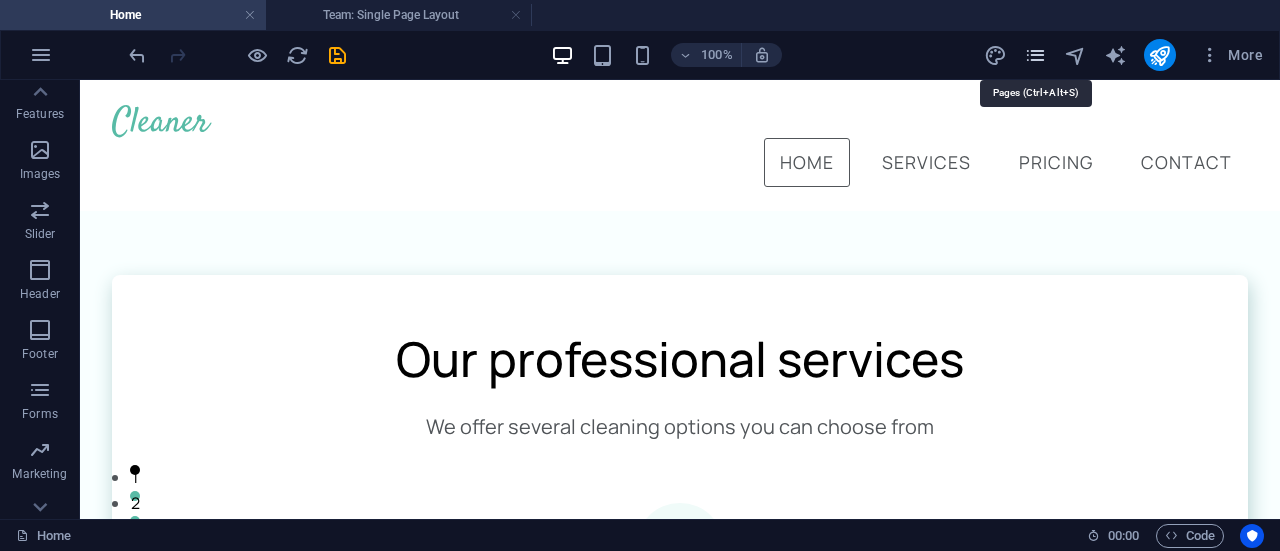 click at bounding box center [1035, 55] 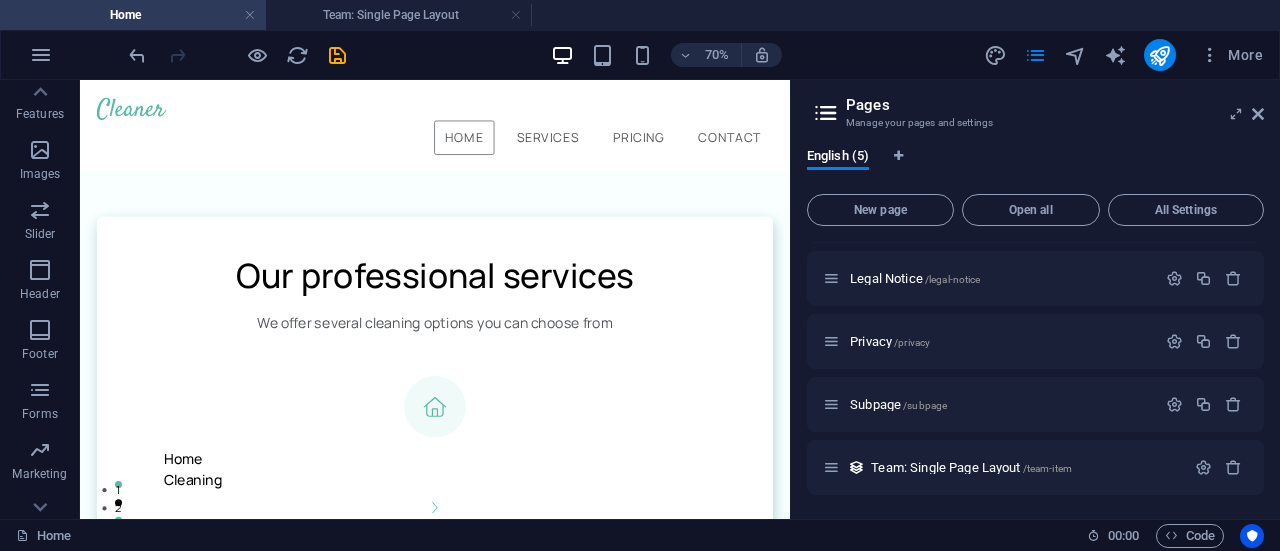 scroll, scrollTop: 0, scrollLeft: 0, axis: both 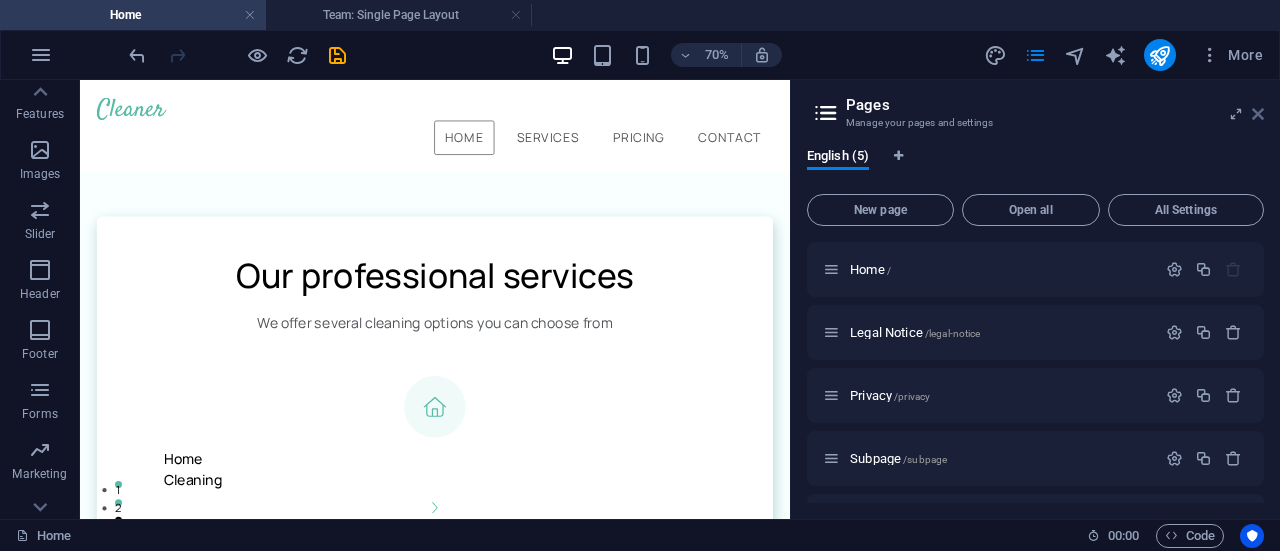 click at bounding box center [1258, 114] 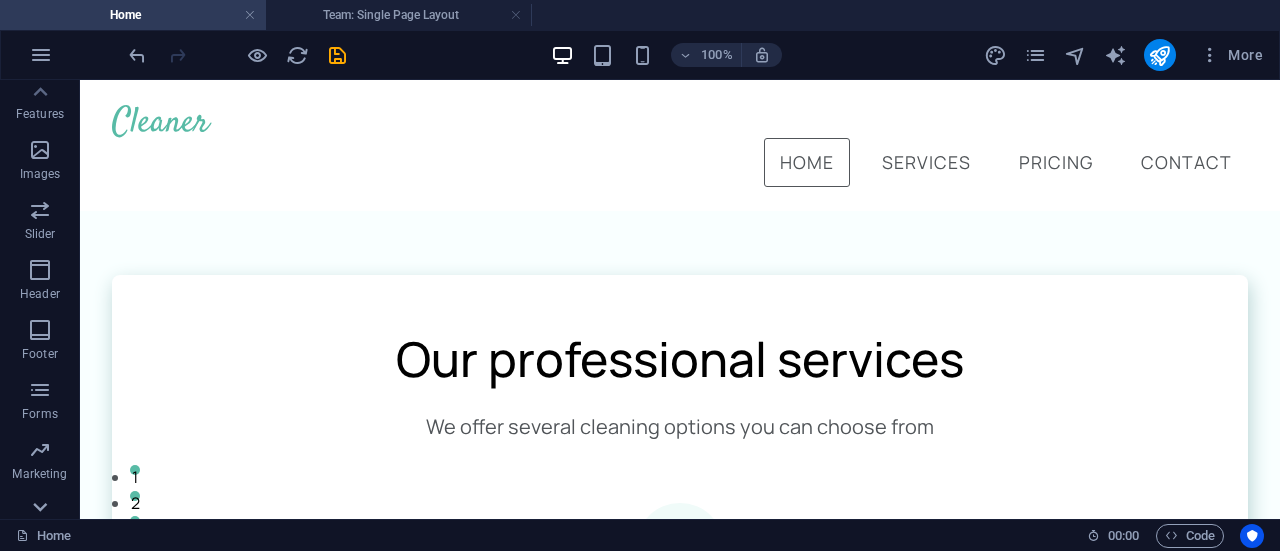 click 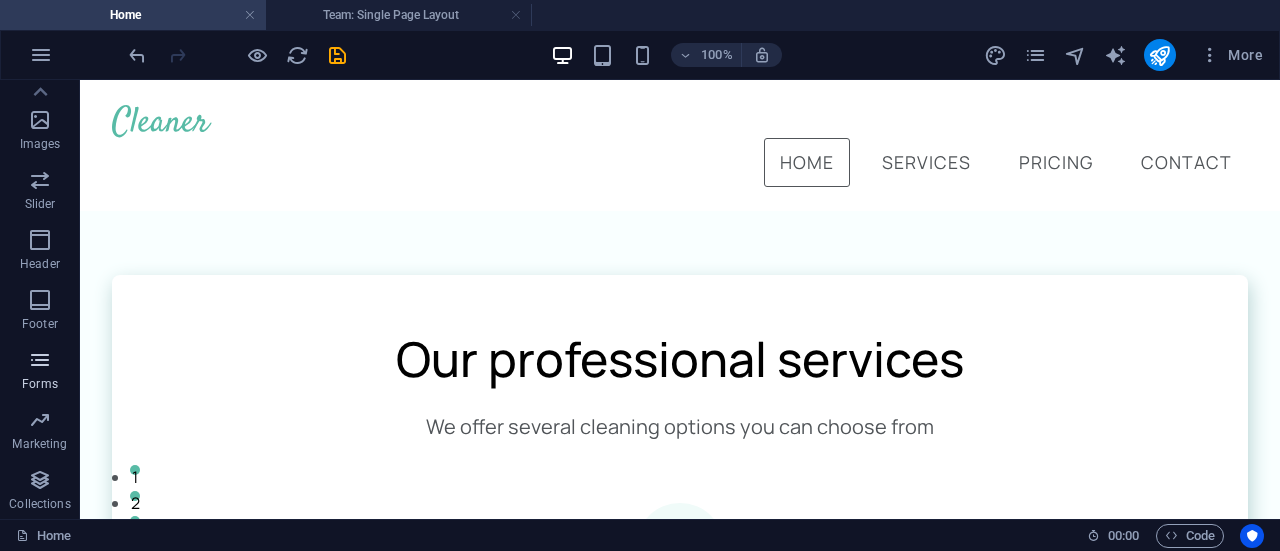 click on "Forms" at bounding box center (40, 372) 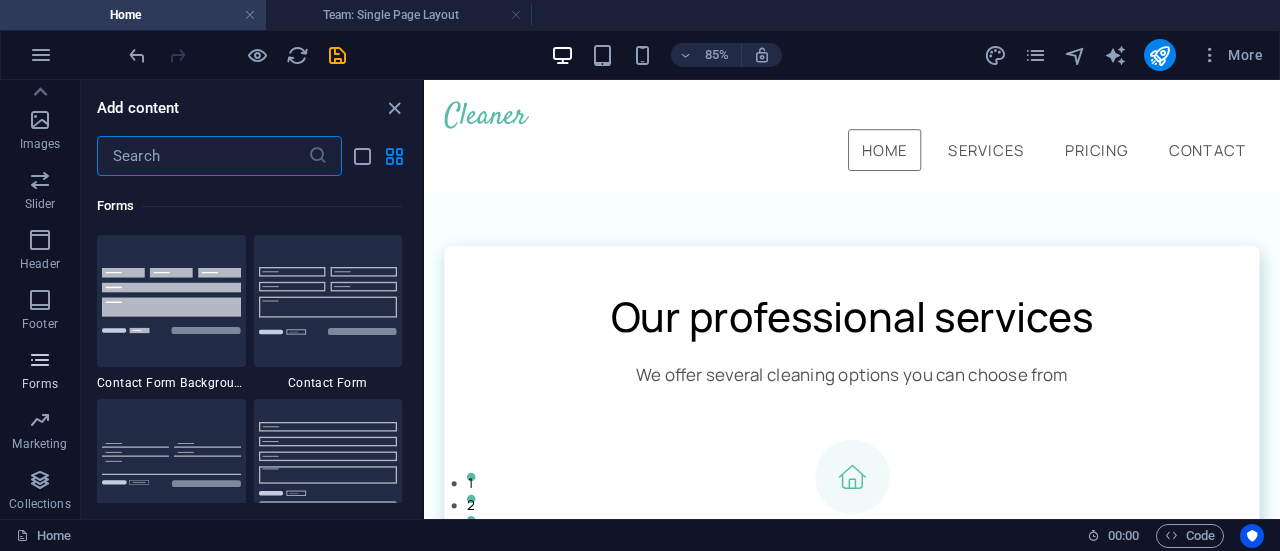 scroll, scrollTop: 14600, scrollLeft: 0, axis: vertical 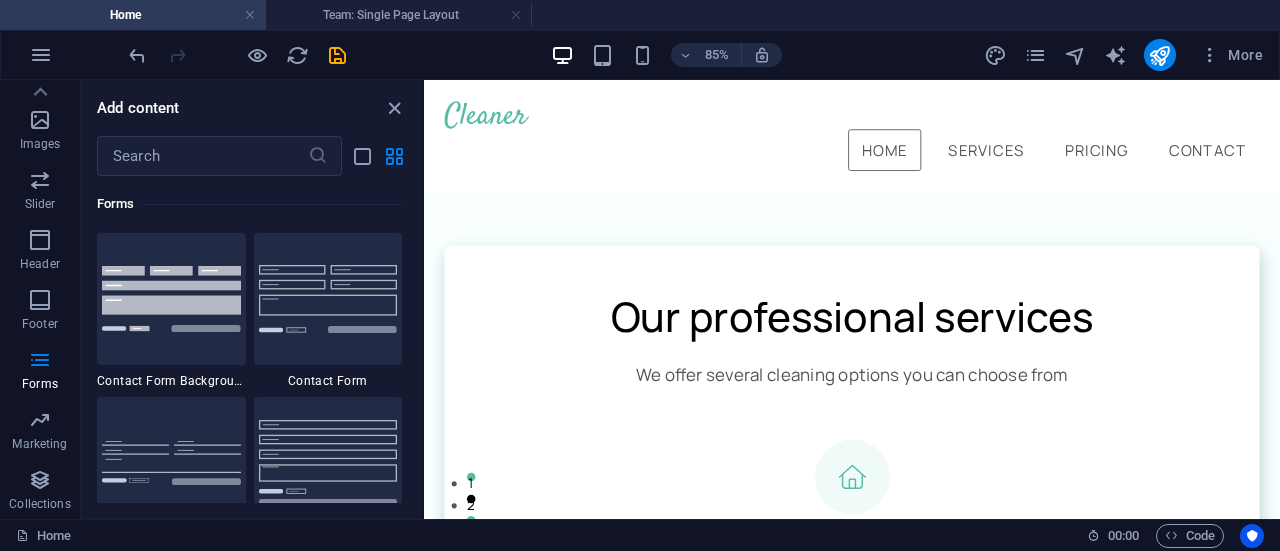 click on "Favorites 1 Star Headline 1 Star Container Elements 1 Star Headline 1 Star Text 1 Star Image 1 Star Container 1 Star Spacer 1 Star Separator 1 Star HTML 1 Star Icon 1 Star Button 1 Star Logo 1 Star SVG 1 Star Image slider 1 Star Slider 1 Star Gallery 1 Star Menu 1 Star Map 1 Star Facebook 1 Star Video 1 Star YouTube 1 Star Vimeo 1 Star Document 1 Star Audio 1 Star Iframe 1 Star Privacy 1 Star Languages Columns 1 Star Container 1 Star 2 columns 1 Star 3 columns 1 Star 4 columns 1 Star 5 columns 1 Star 6 columns 1 Star 40-60 1 Star 20-80 1 Star 80-20 1 Star 30-70 1 Star 70-30 1 Star Unequal Columns 1 Star 25-25-50 1 Star 25-50-25 1 Star 50-25-25 1 Star 20-60-20 1 Star 50-16-16-16 1 Star 16-16-16-50 1 Star Grid 2-1 1 Star Grid 1-2 1 Star Grid 3-1 1 Star Grid 1-3 1 Star Grid 4-1 1 Star Grid 1-4 1 Star Grid 1-2-1 1 Star Grid 1-1-2 1 Star Grid 2h-2v 1 Star Grid 2v-2h 1 Star Grid 2-1-2 1 Star Grid 3-4 Content 1 Star Text in columns 1 Star Text 1 Star Text with separator 1 Star Image with text box 1 Star 1 Star Boxes" at bounding box center (251, 339) 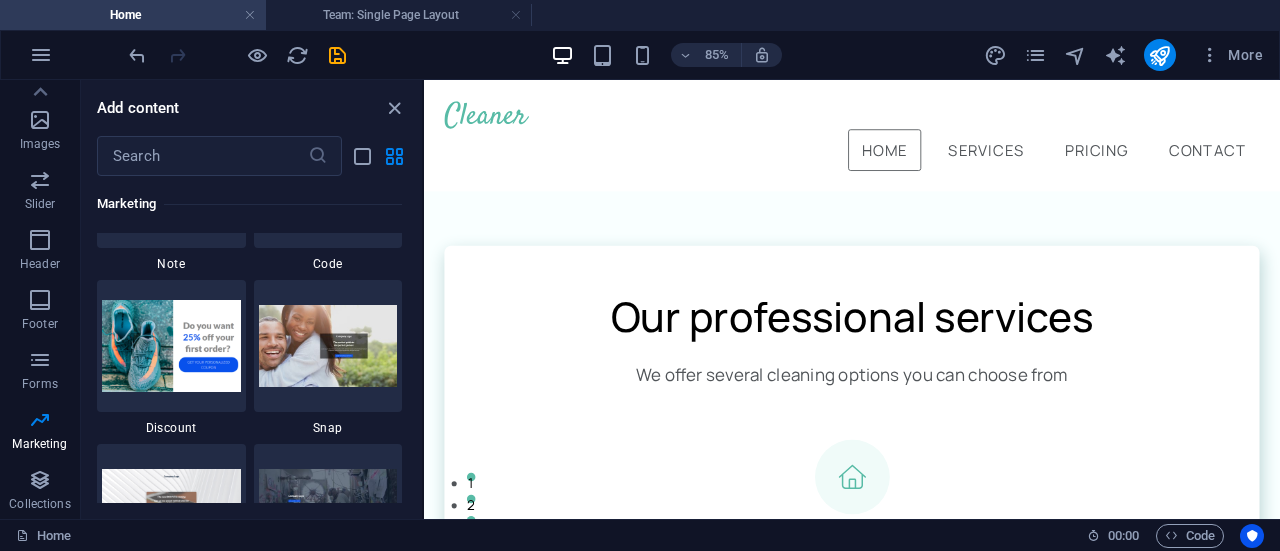 scroll, scrollTop: 17595, scrollLeft: 0, axis: vertical 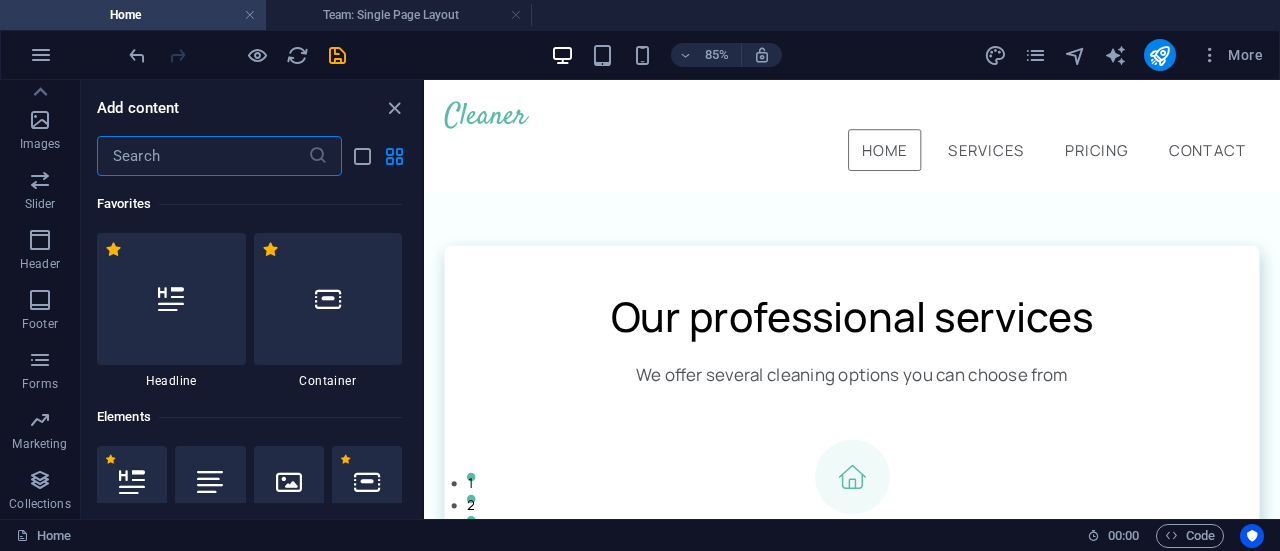 click at bounding box center [202, 156] 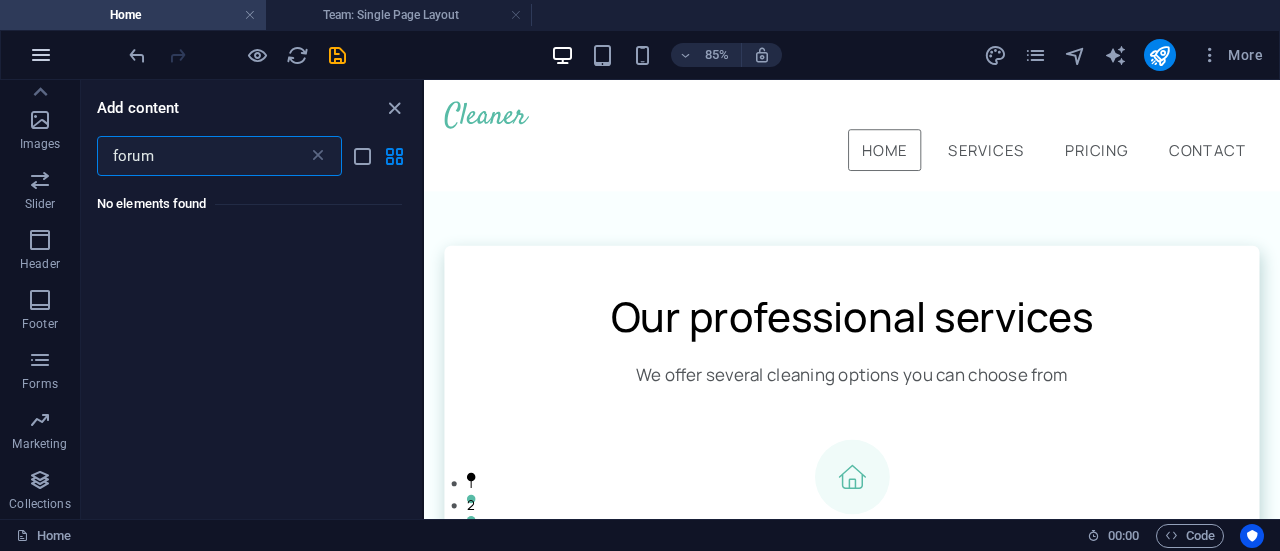 type on "forum" 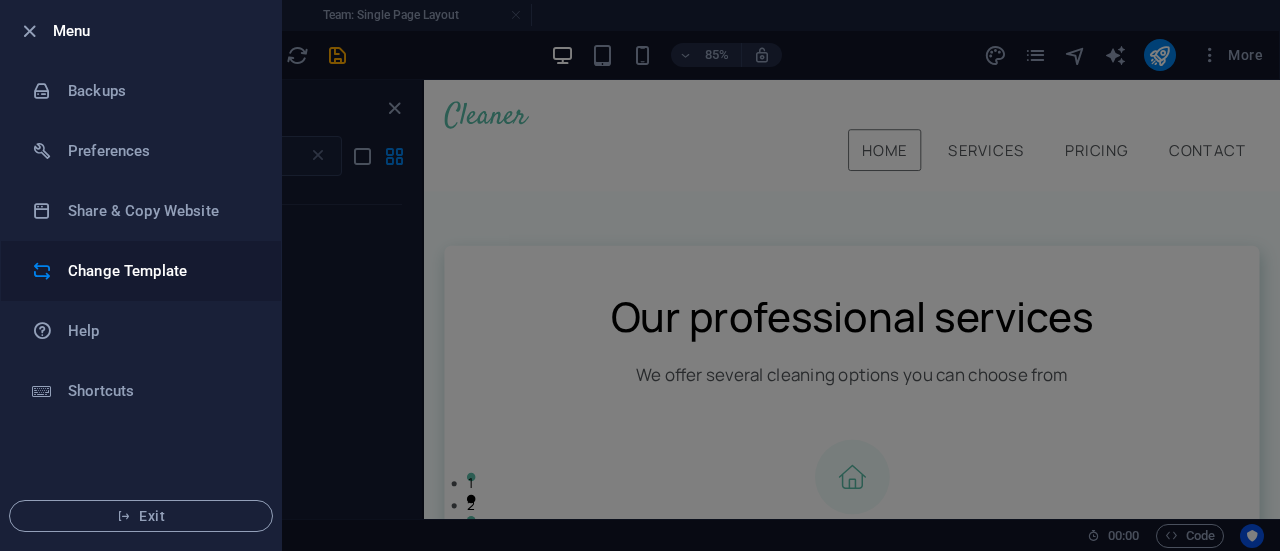 click on "Change Template" at bounding box center (160, 271) 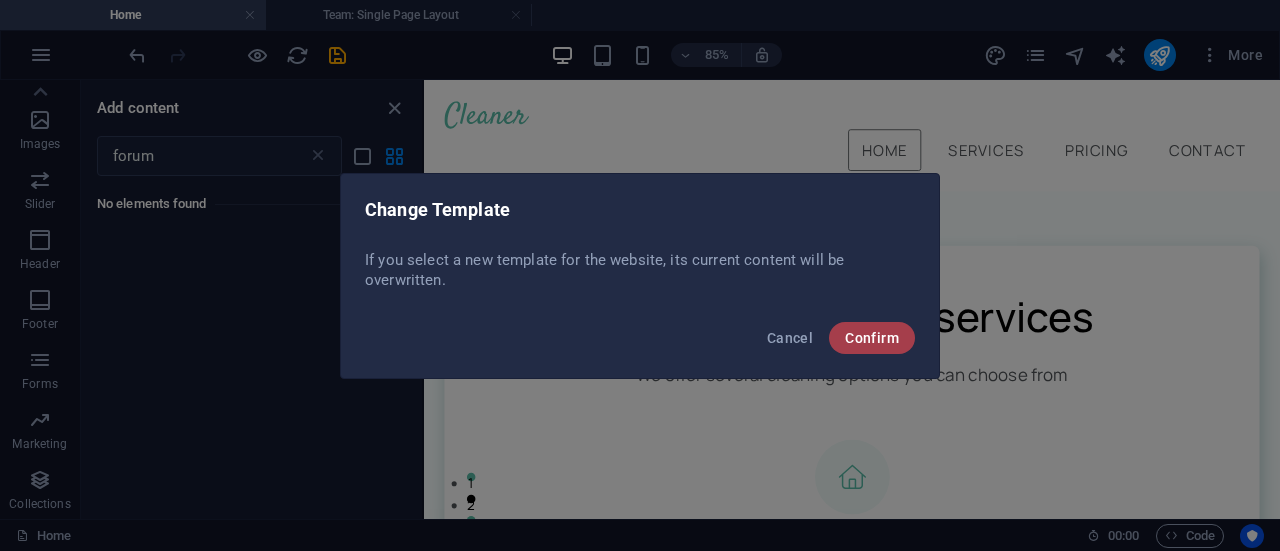 click on "Confirm" at bounding box center [872, 338] 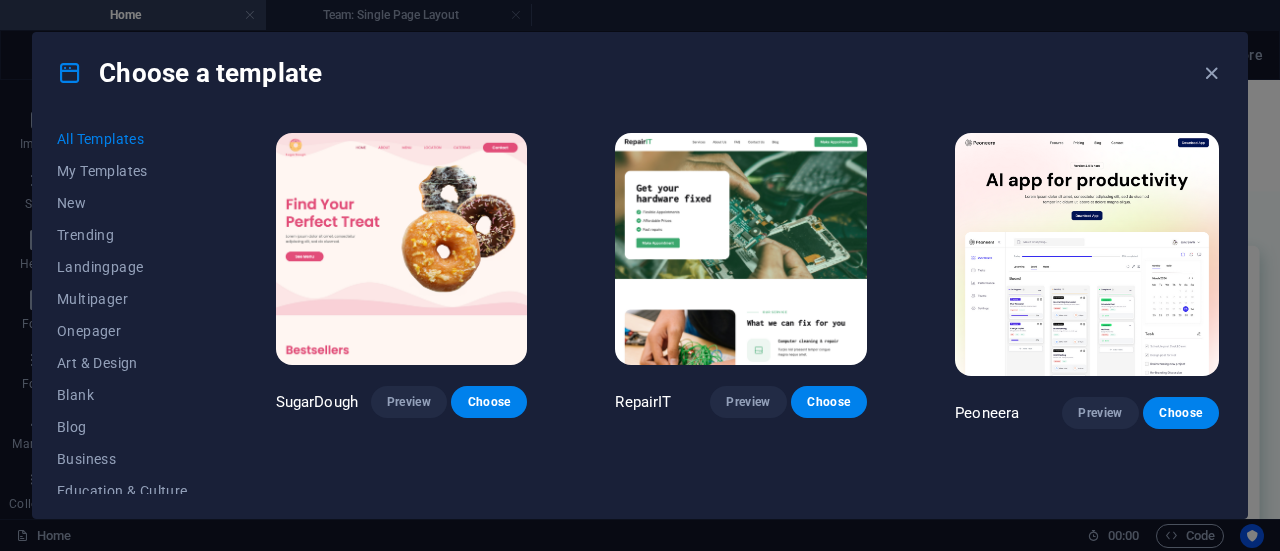 scroll, scrollTop: 0, scrollLeft: 0, axis: both 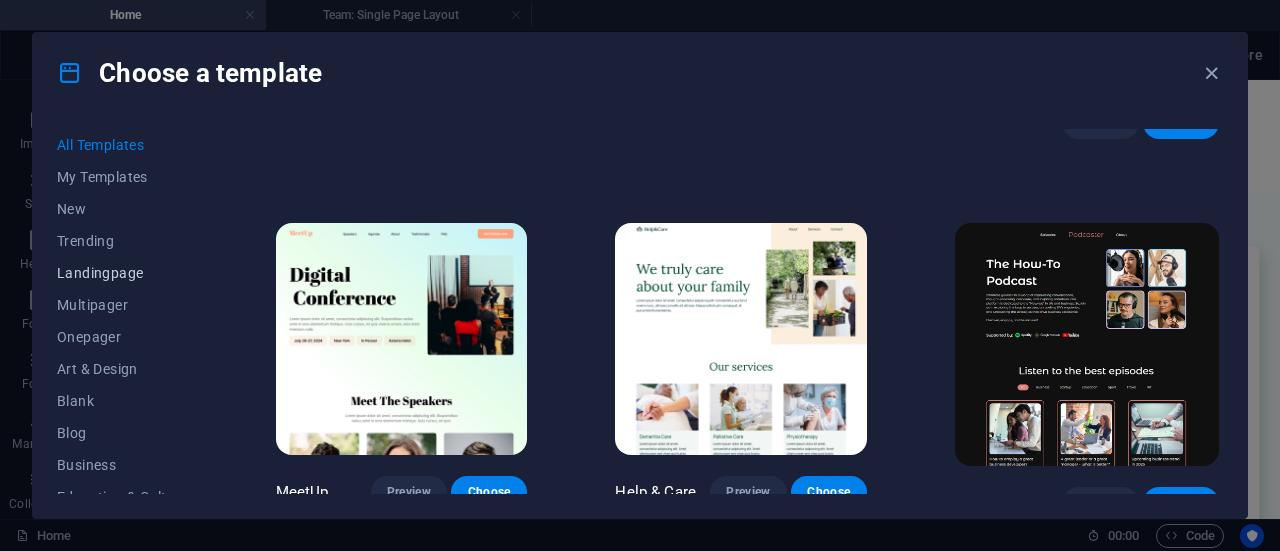 click on "Landingpage" at bounding box center [122, 273] 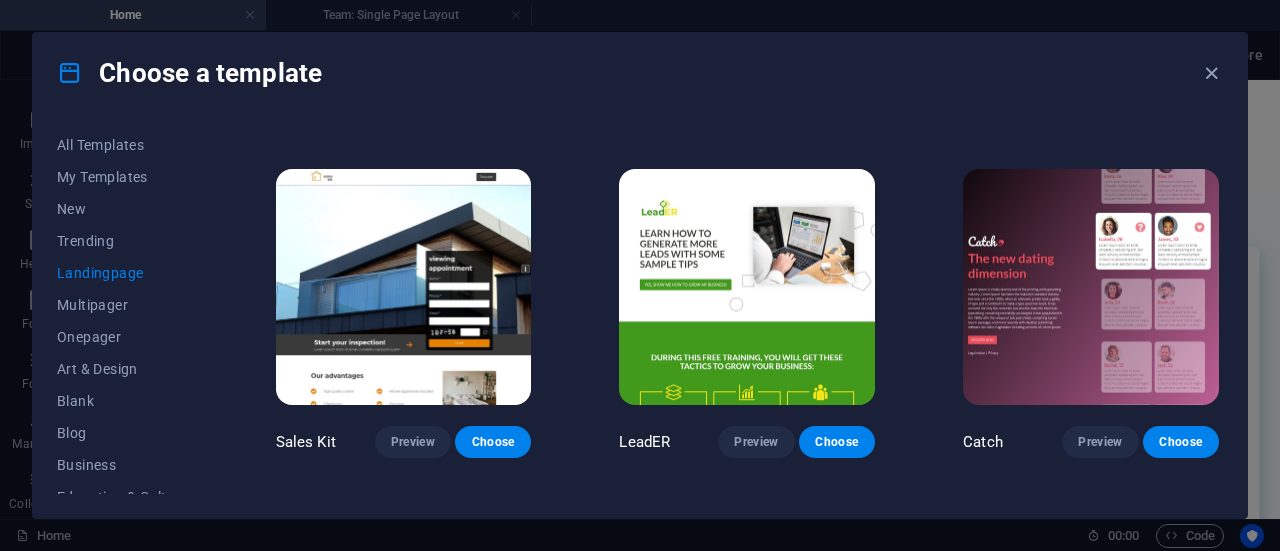 scroll, scrollTop: 2188, scrollLeft: 0, axis: vertical 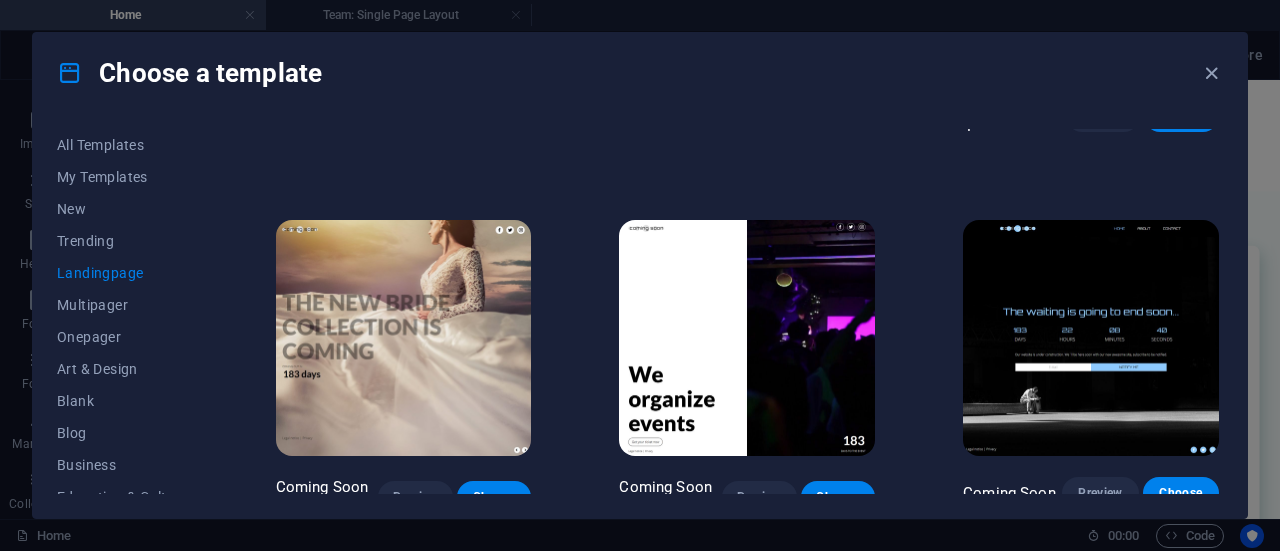 click on "All Templates My Templates New Trending Landingpage Multipager Onepager Art & Design Blank Blog Business Education & Culture Event Gastronomy Health IT & Media Legal & Finance Non-Profit Performance Portfolio Services Sports & Beauty Trades Travel Wireframe" at bounding box center (134, 311) 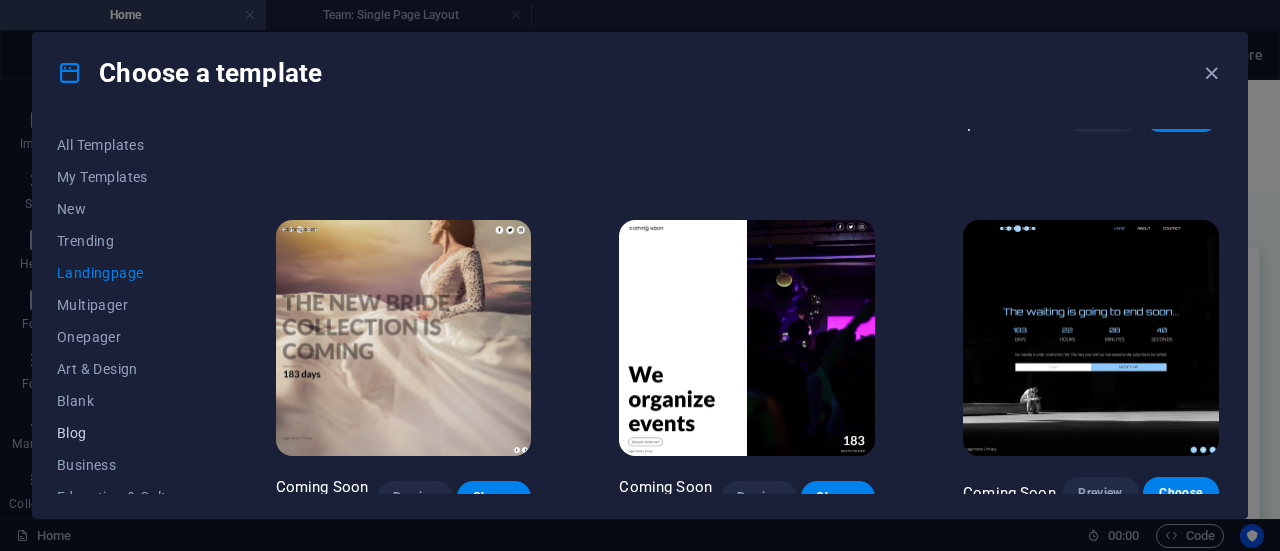 click on "Blog" at bounding box center (122, 433) 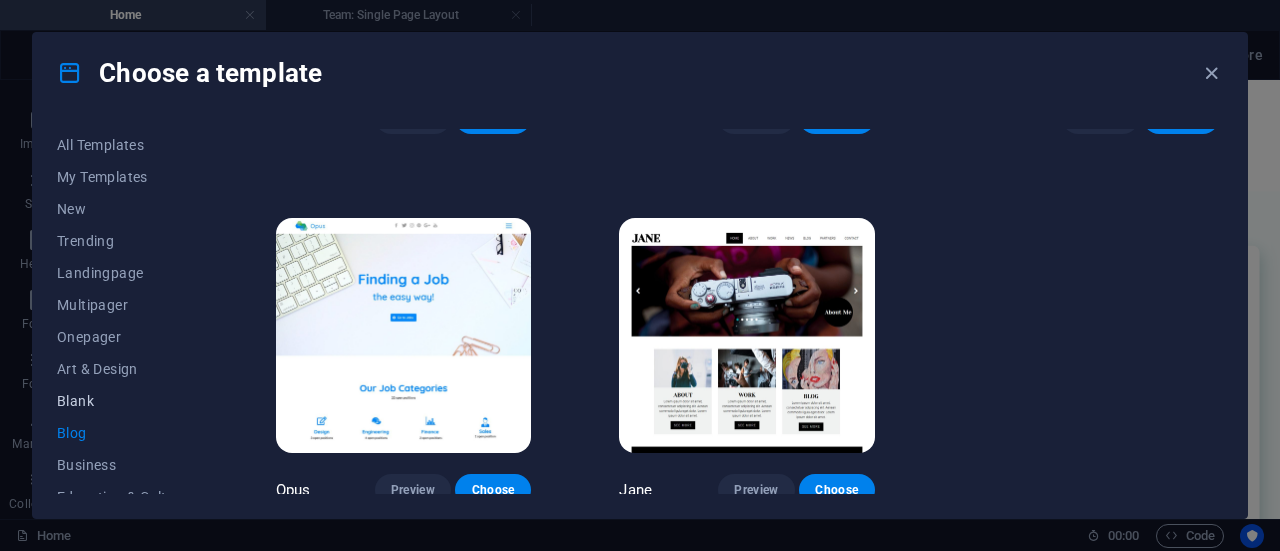 click on "Blank" at bounding box center [122, 401] 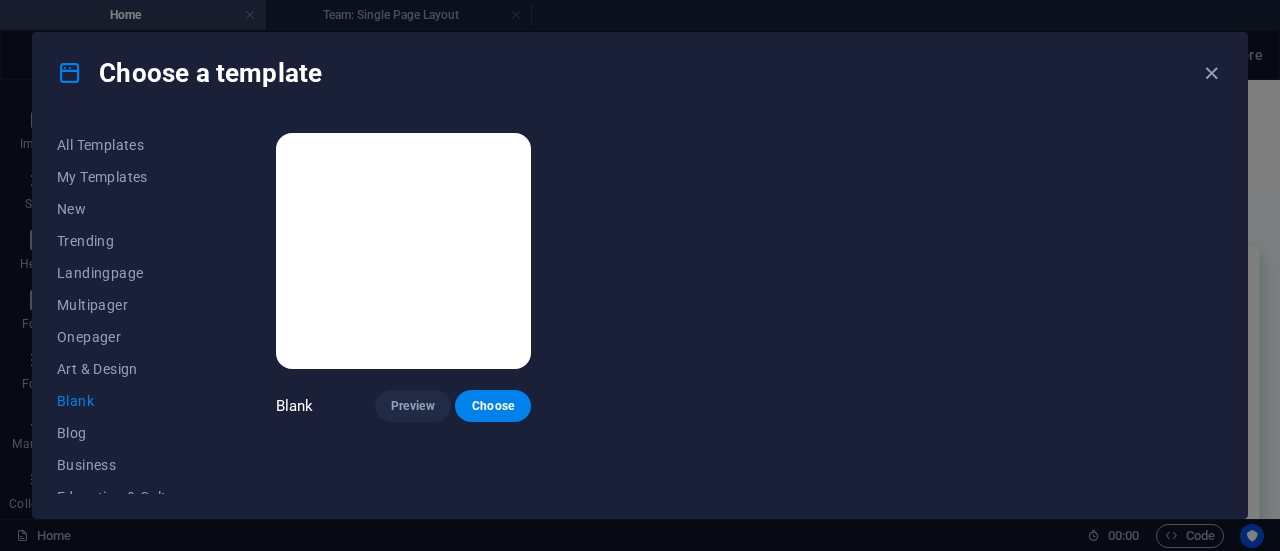 scroll, scrollTop: 0, scrollLeft: 0, axis: both 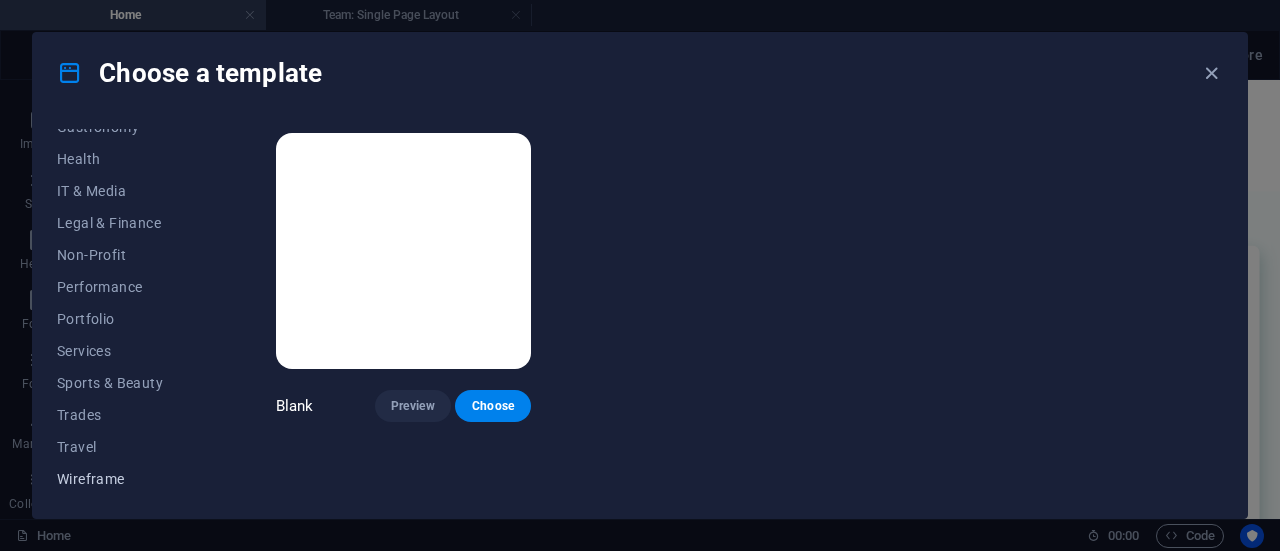 click on "Wireframe" at bounding box center (122, 479) 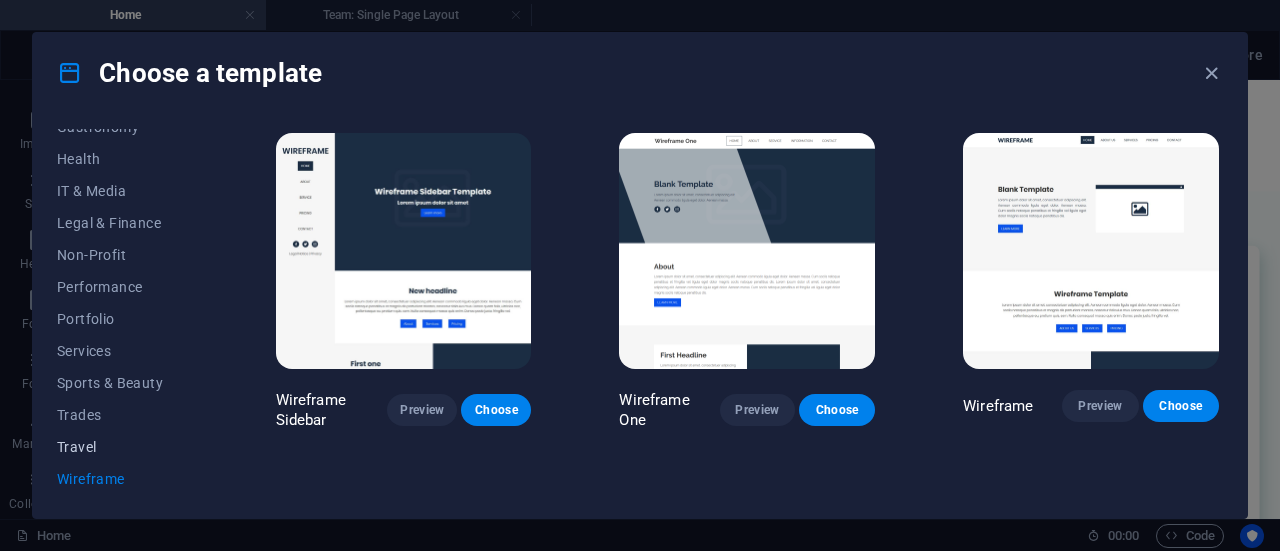 click on "Travel" at bounding box center (122, 447) 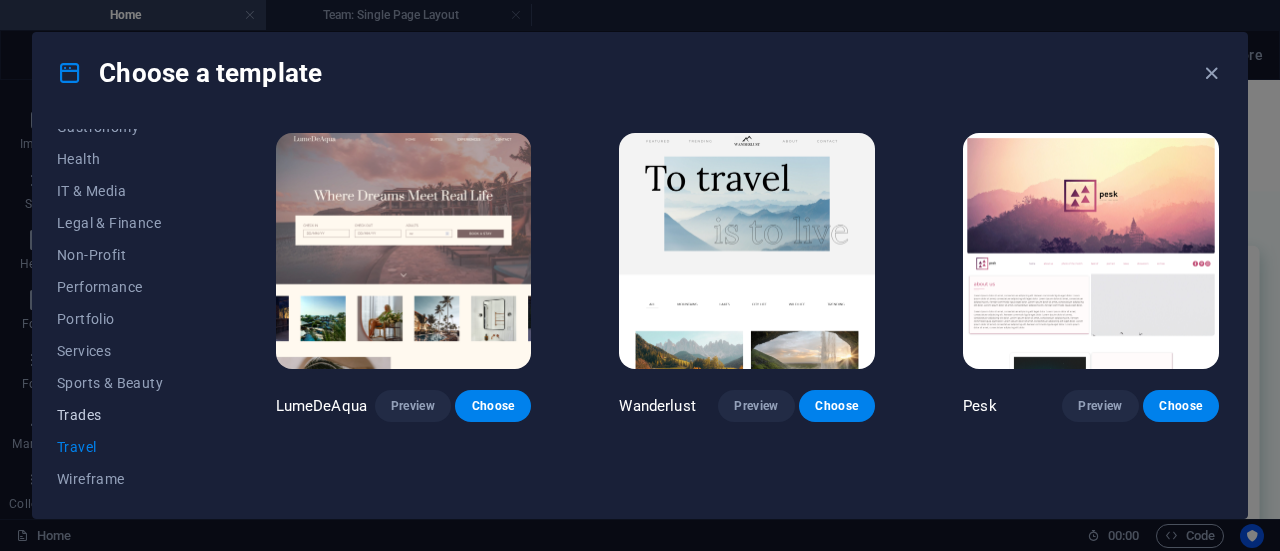 click on "Trades" at bounding box center (122, 415) 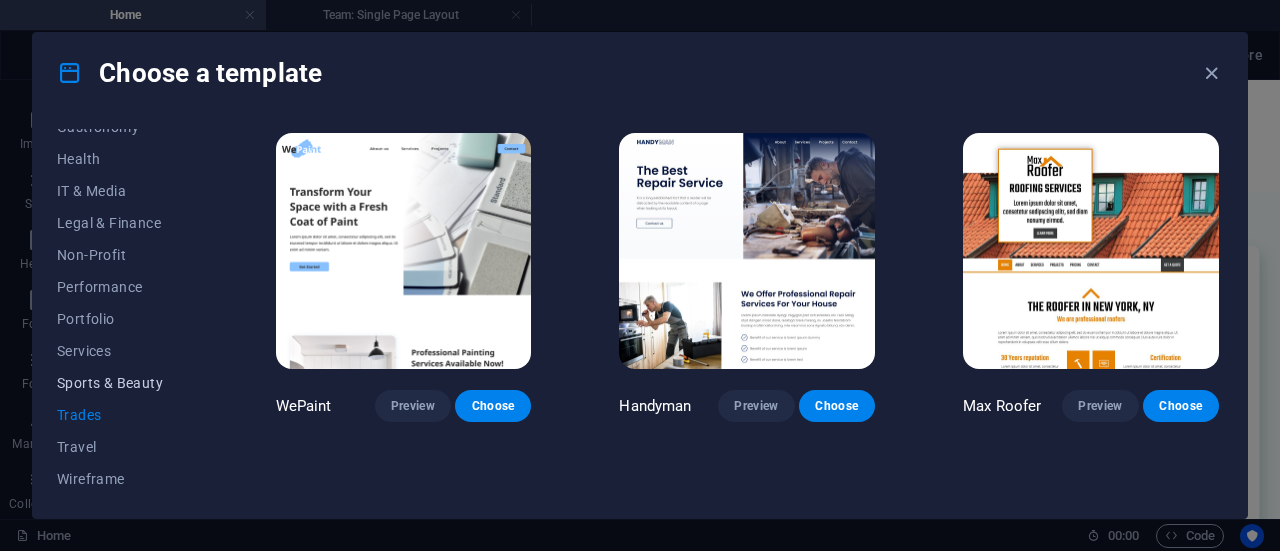 click on "Sports & Beauty" at bounding box center [122, 383] 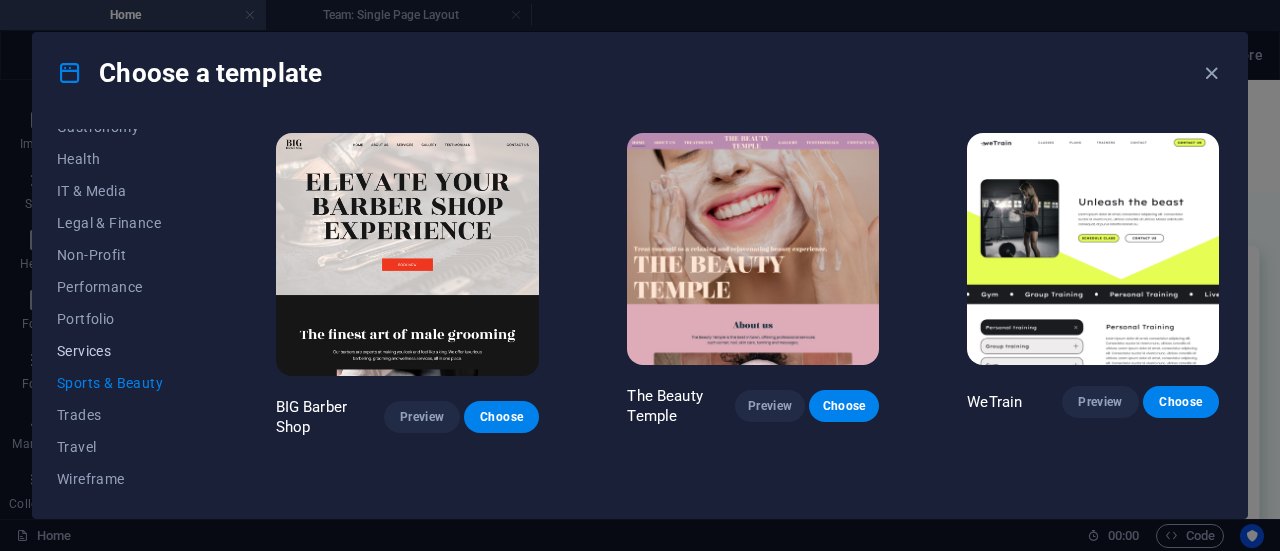 click on "Services" at bounding box center [122, 351] 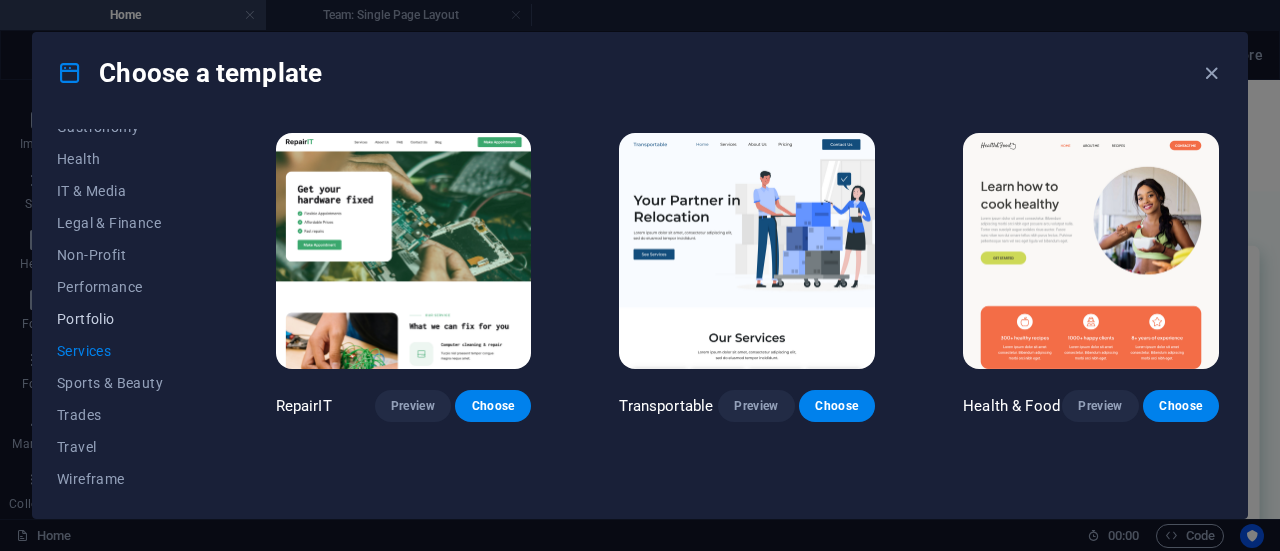 click on "Portfolio" at bounding box center (122, 319) 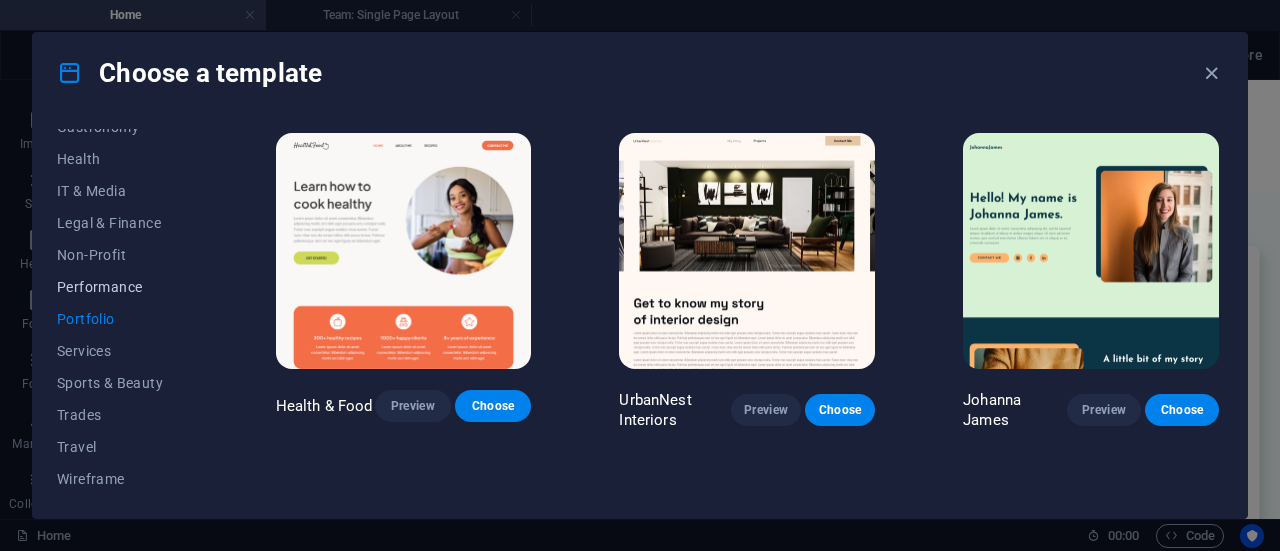 click on "Performance" at bounding box center [122, 287] 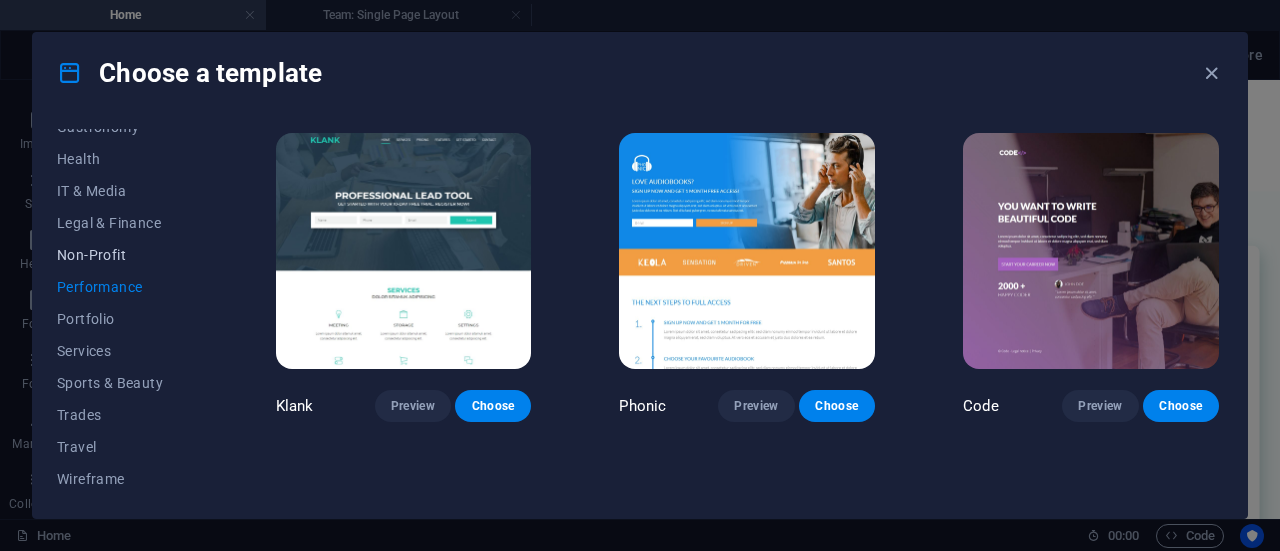 click on "Non-Profit" at bounding box center (122, 255) 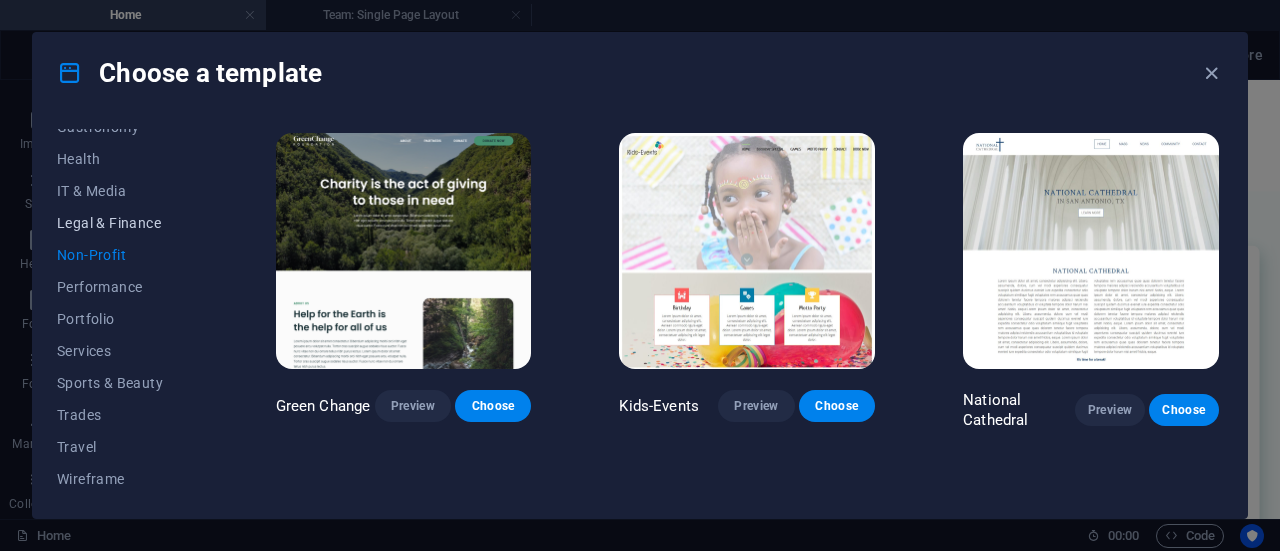 click on "Legal & Finance" at bounding box center (122, 223) 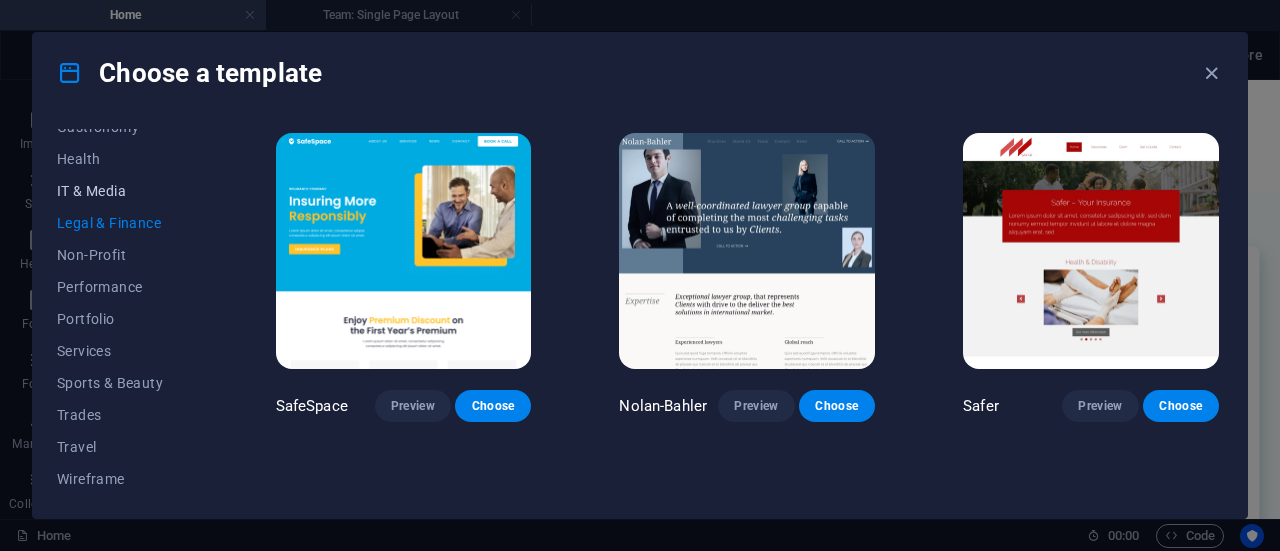 click on "IT & Media" at bounding box center [122, 191] 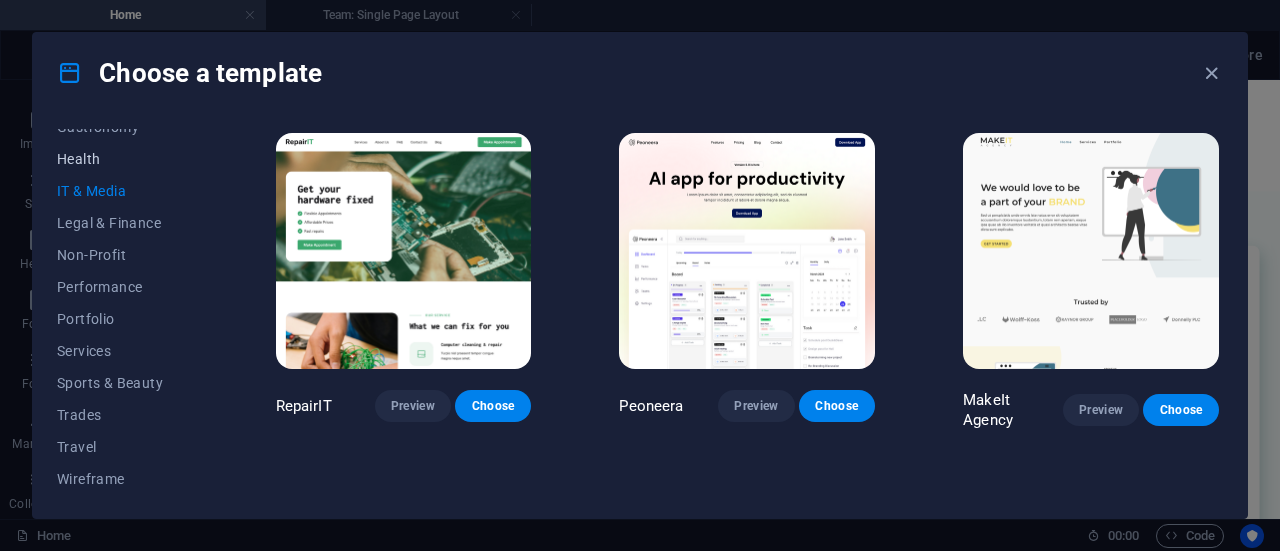 click on "Health" at bounding box center [122, 159] 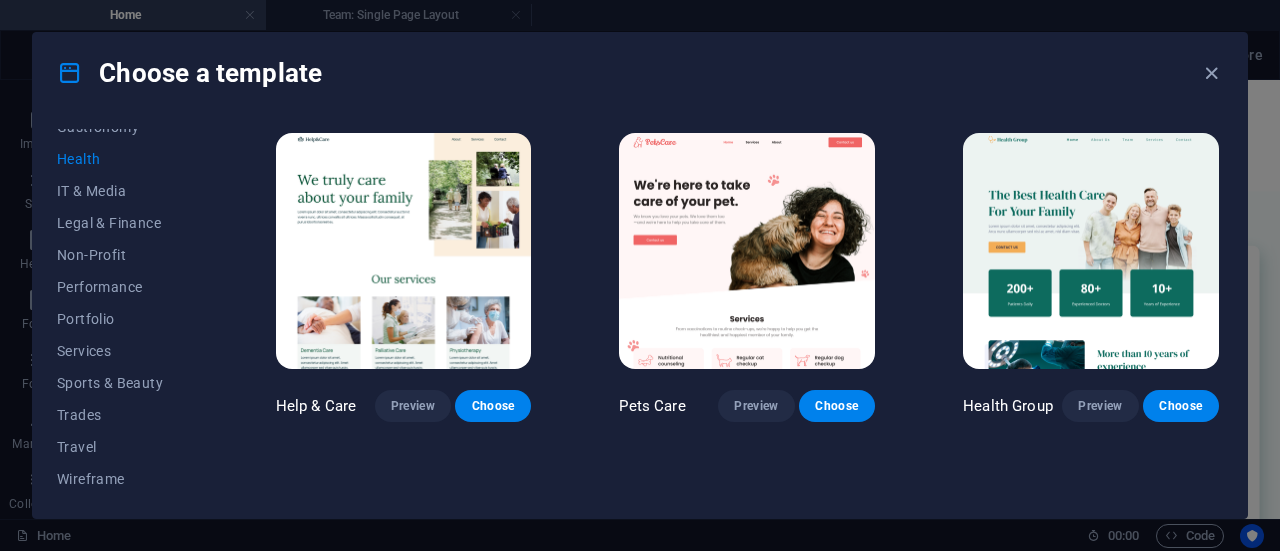 drag, startPoint x: 210, startPoint y: 361, endPoint x: 207, endPoint y: 325, distance: 36.124783 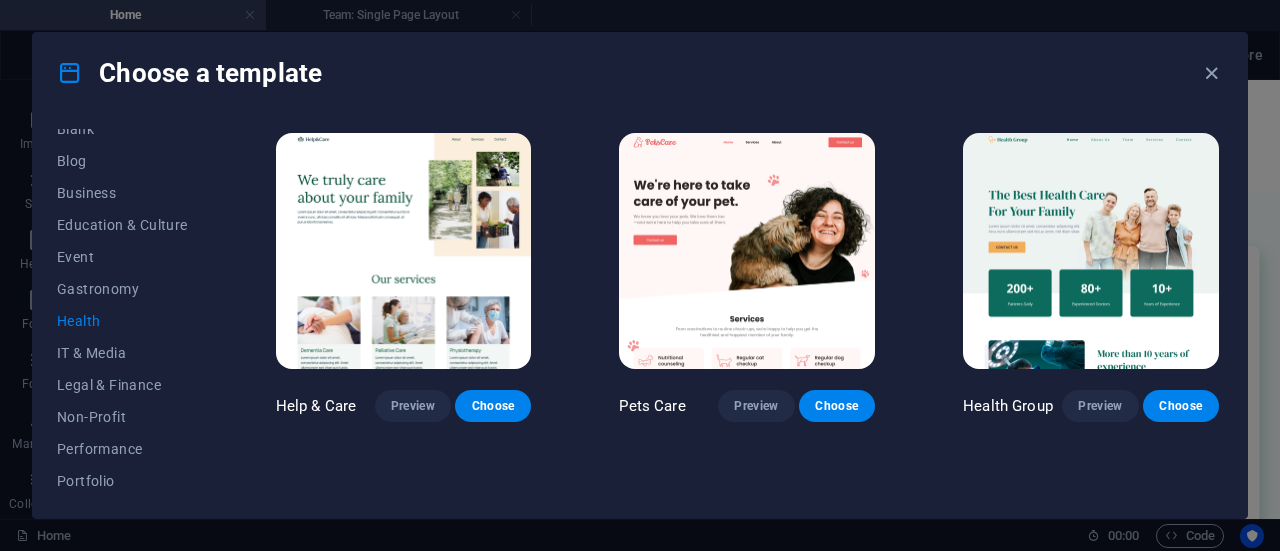 scroll, scrollTop: 265, scrollLeft: 0, axis: vertical 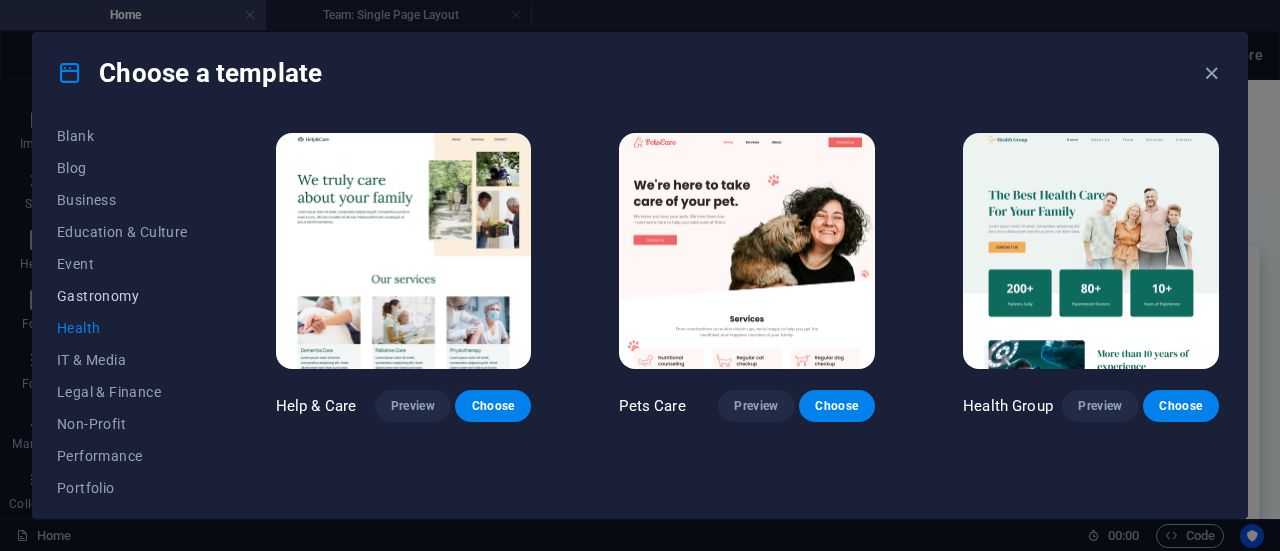 click on "Gastronomy" at bounding box center (122, 296) 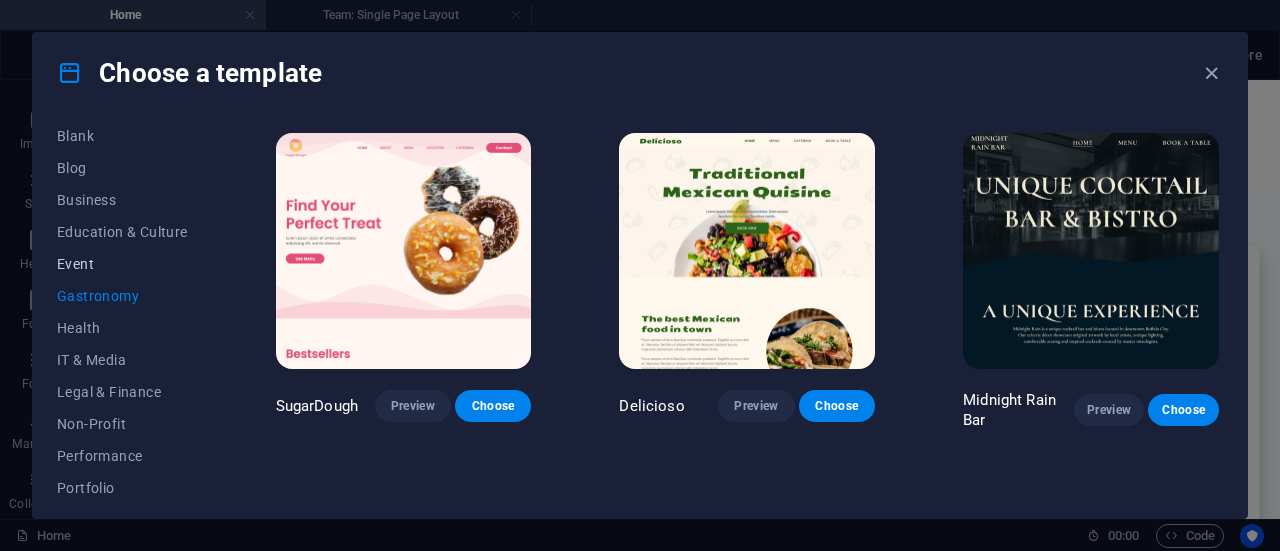 click on "Event" at bounding box center (122, 264) 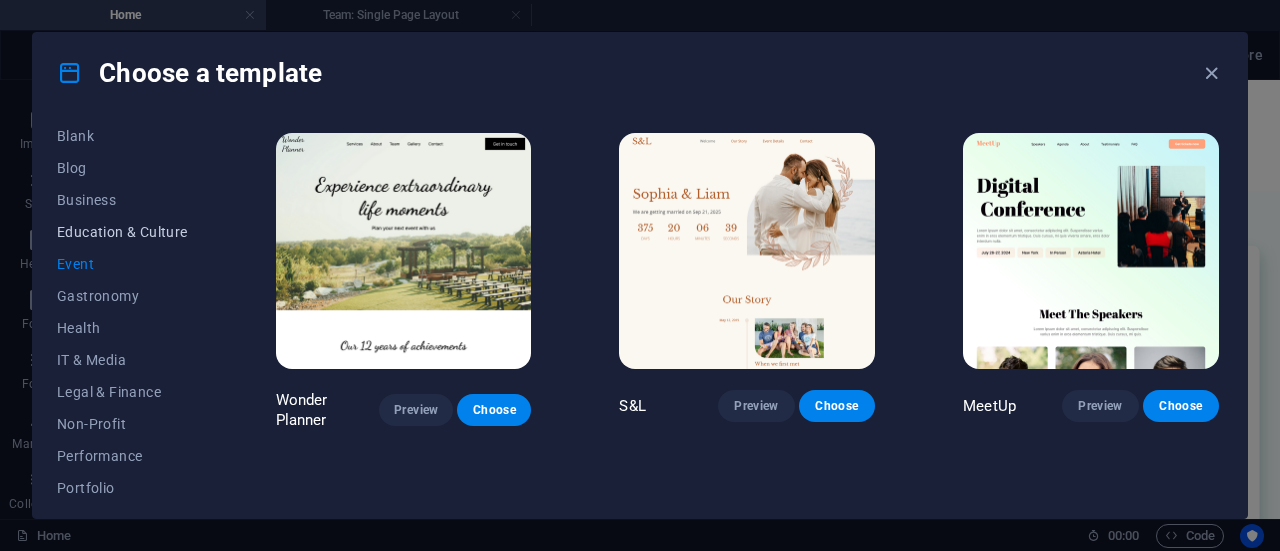 click on "Education & Culture" at bounding box center (122, 232) 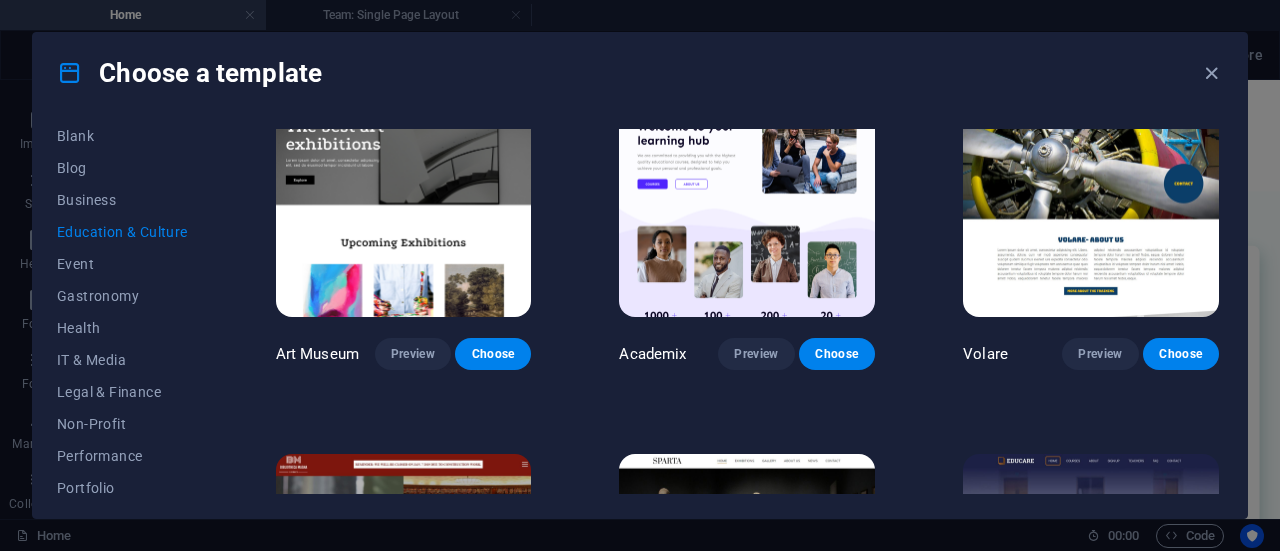 scroll, scrollTop: 0, scrollLeft: 0, axis: both 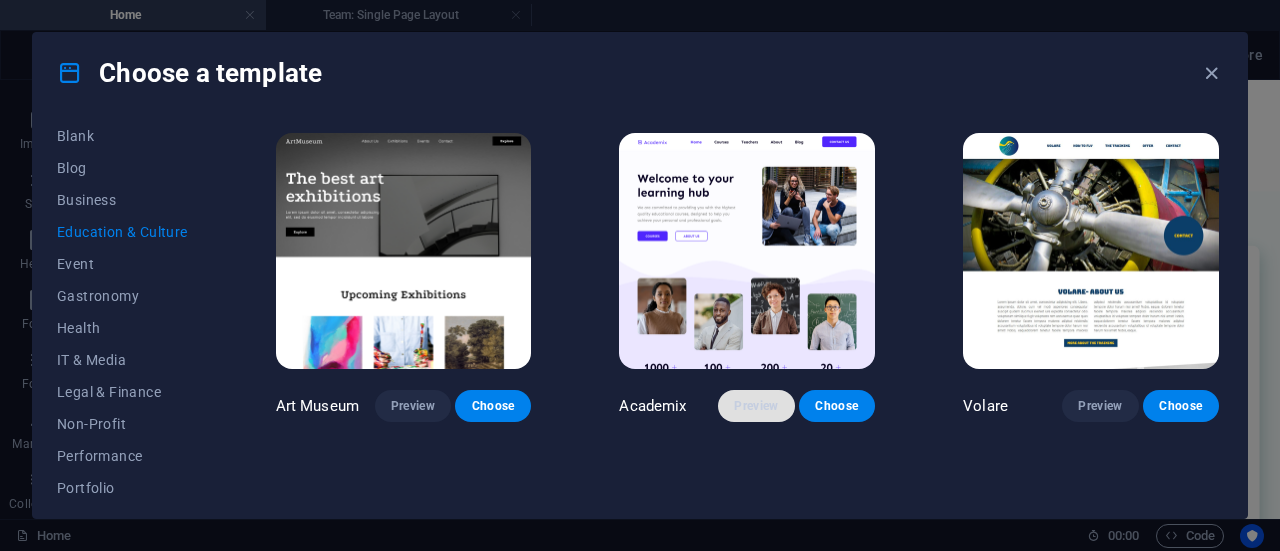 click on "Preview" at bounding box center [756, 406] 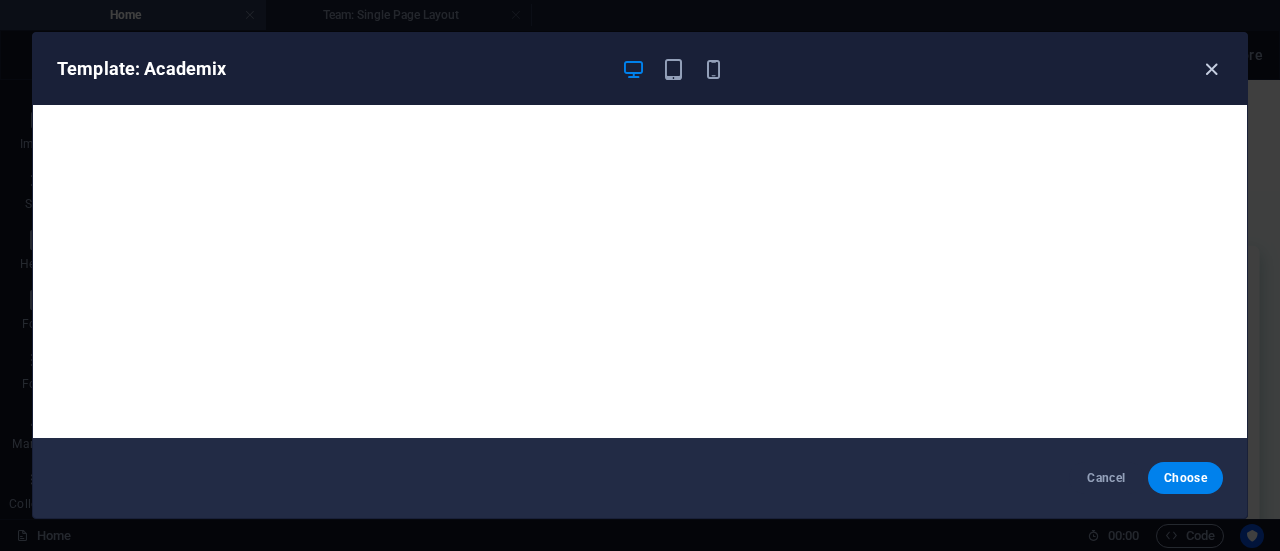 click at bounding box center [1211, 69] 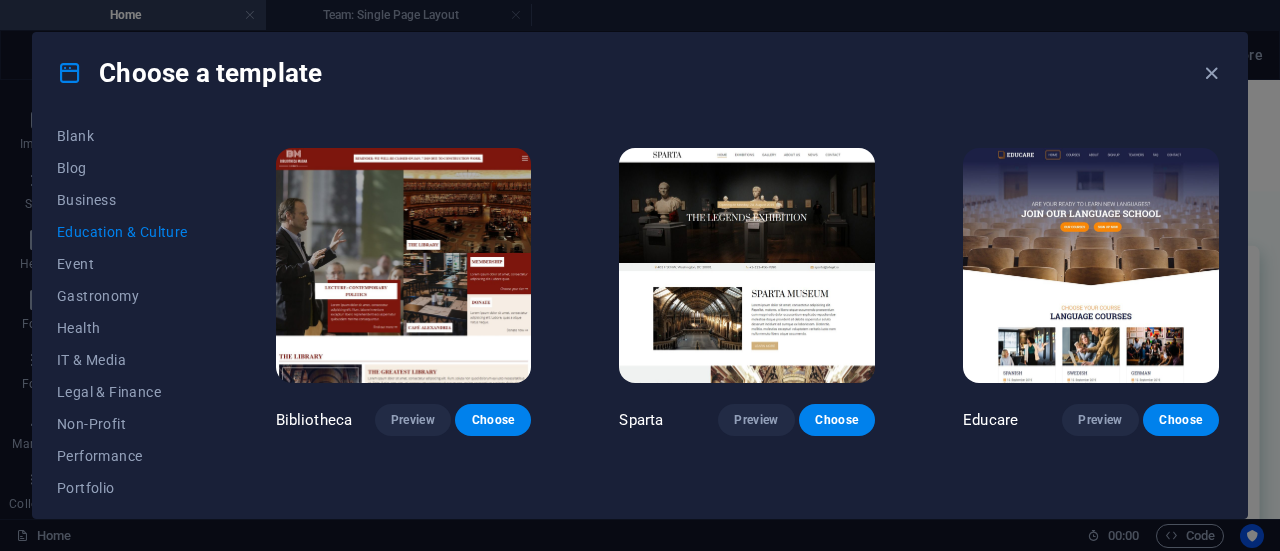 scroll, scrollTop: 364, scrollLeft: 0, axis: vertical 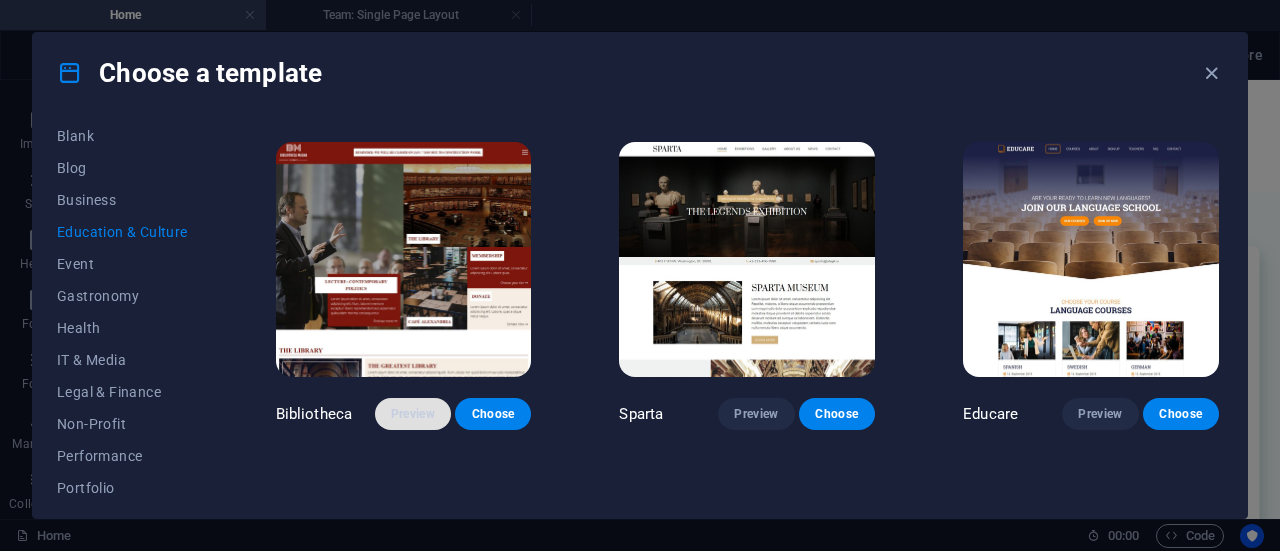 click on "Preview" at bounding box center (413, 414) 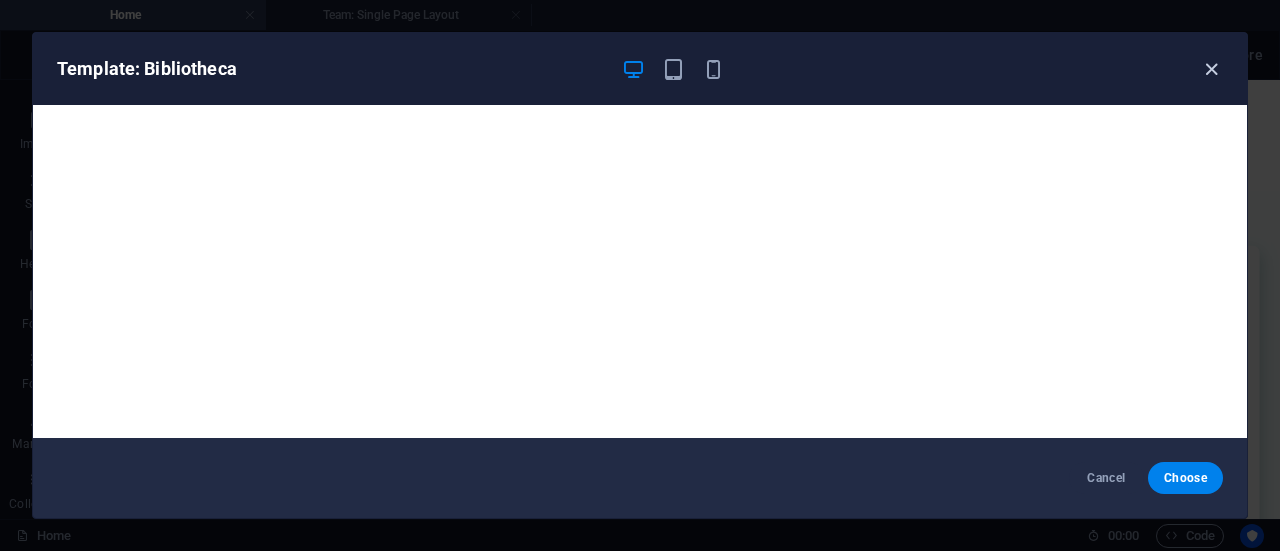 click at bounding box center [1211, 69] 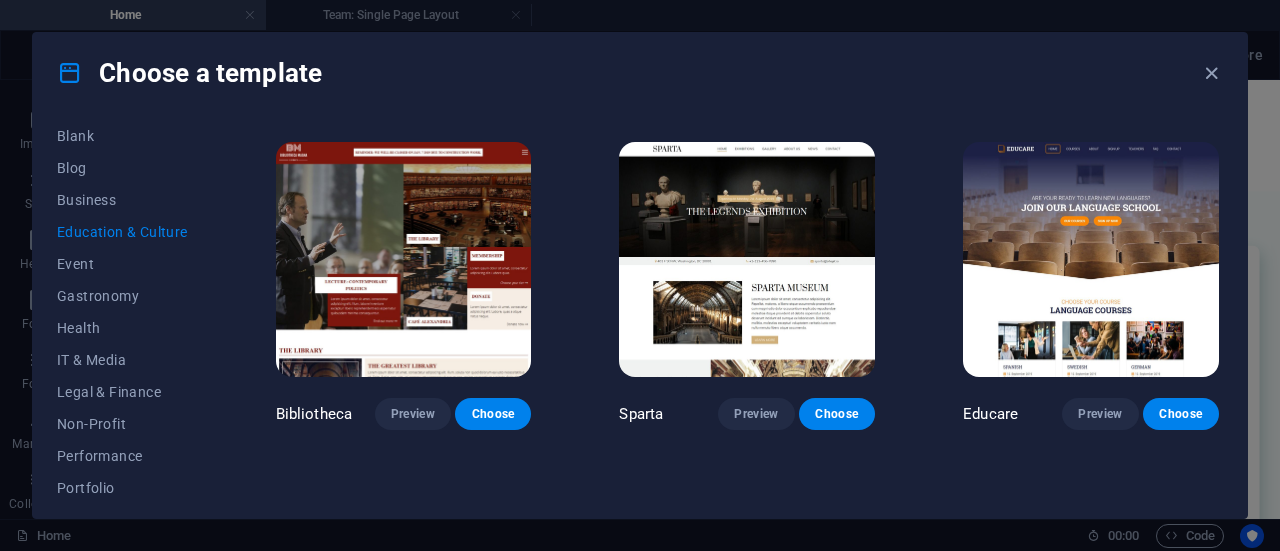 scroll, scrollTop: 0, scrollLeft: 0, axis: both 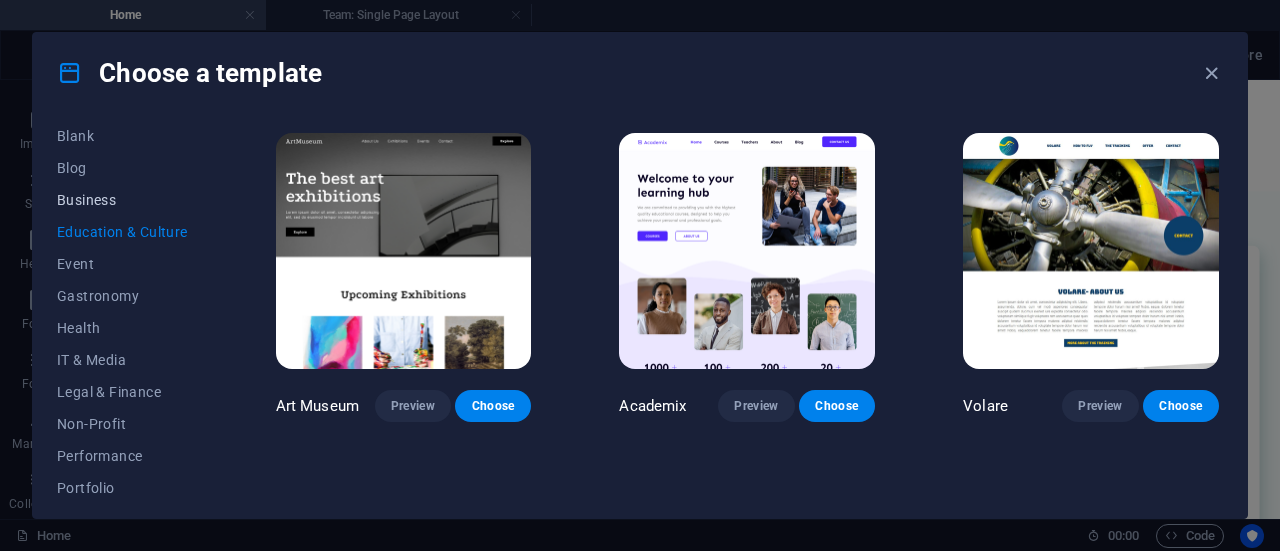 click on "Business" at bounding box center [122, 200] 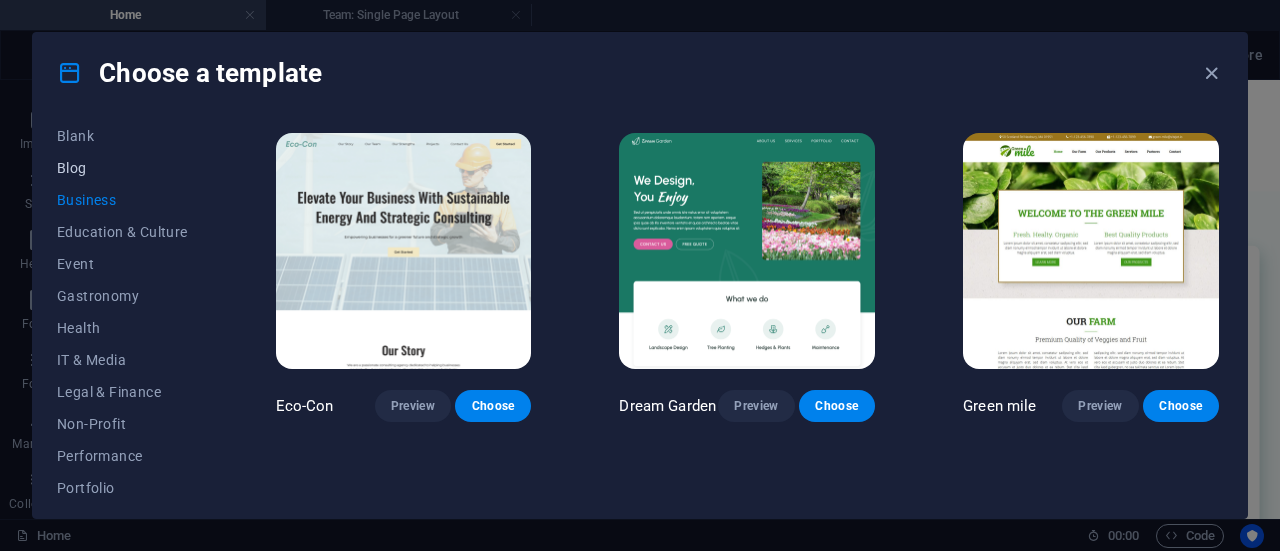 click on "Blog" at bounding box center [122, 168] 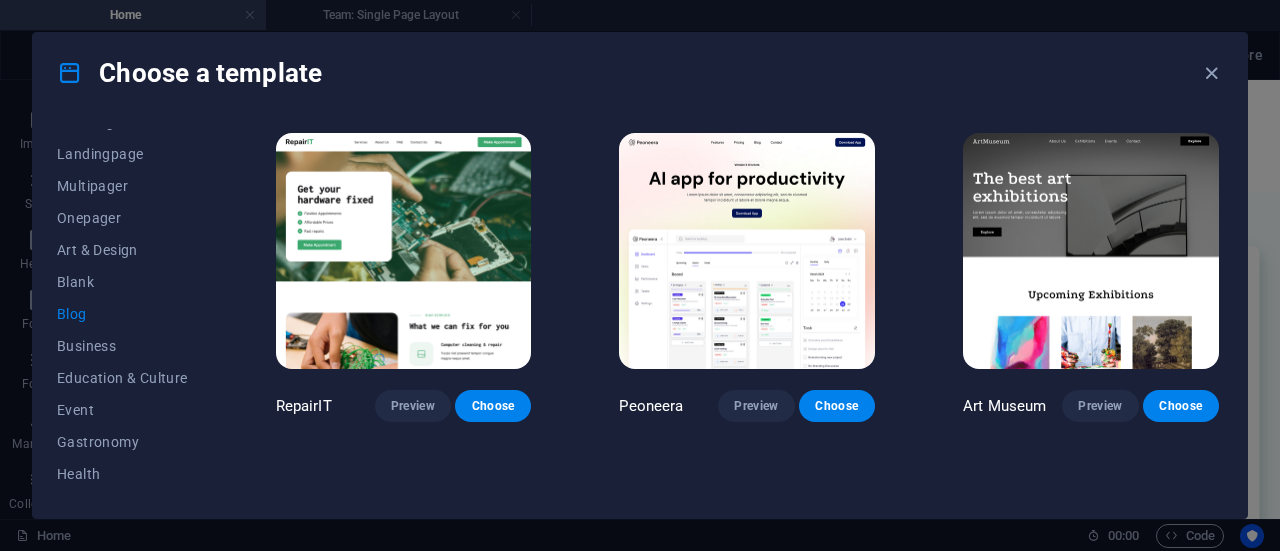 scroll, scrollTop: 104, scrollLeft: 0, axis: vertical 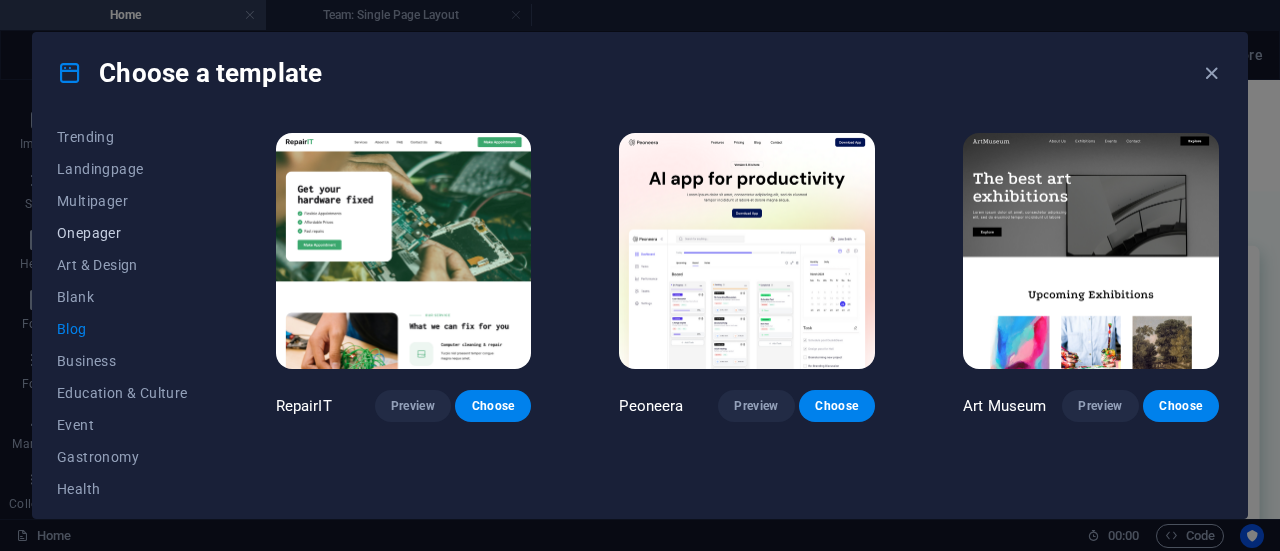 click on "Onepager" at bounding box center [122, 233] 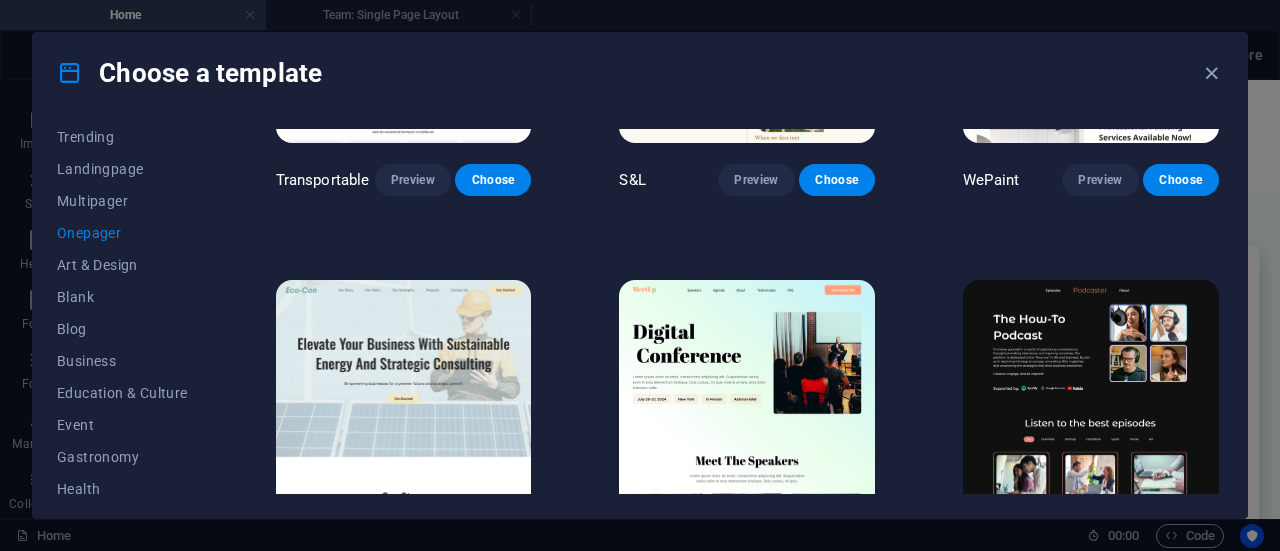 scroll, scrollTop: 323, scrollLeft: 0, axis: vertical 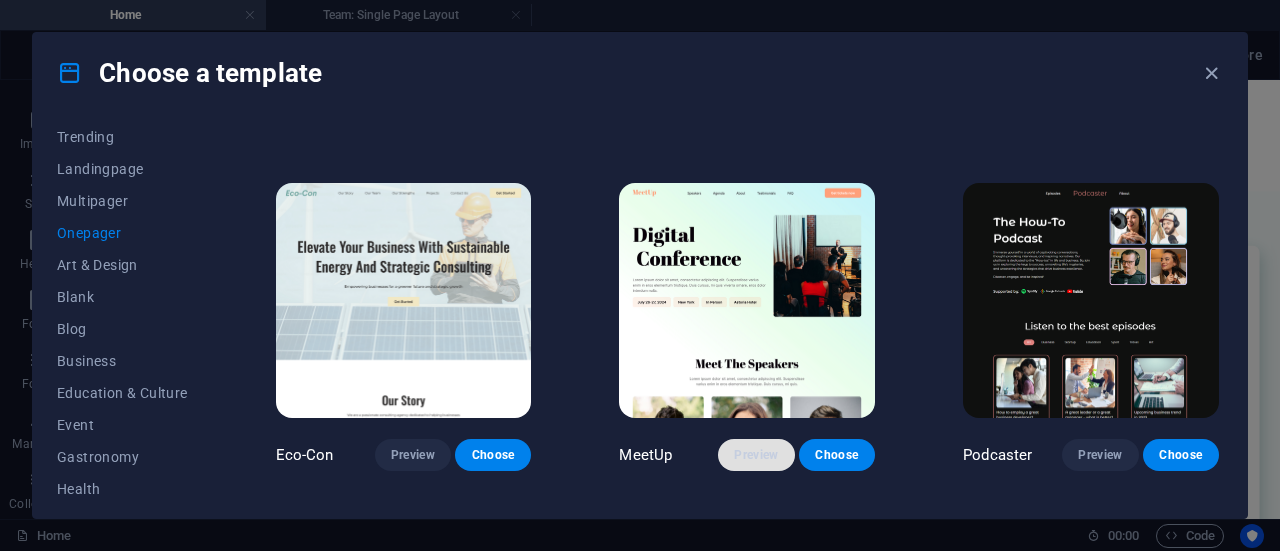 click on "Preview" at bounding box center [756, 455] 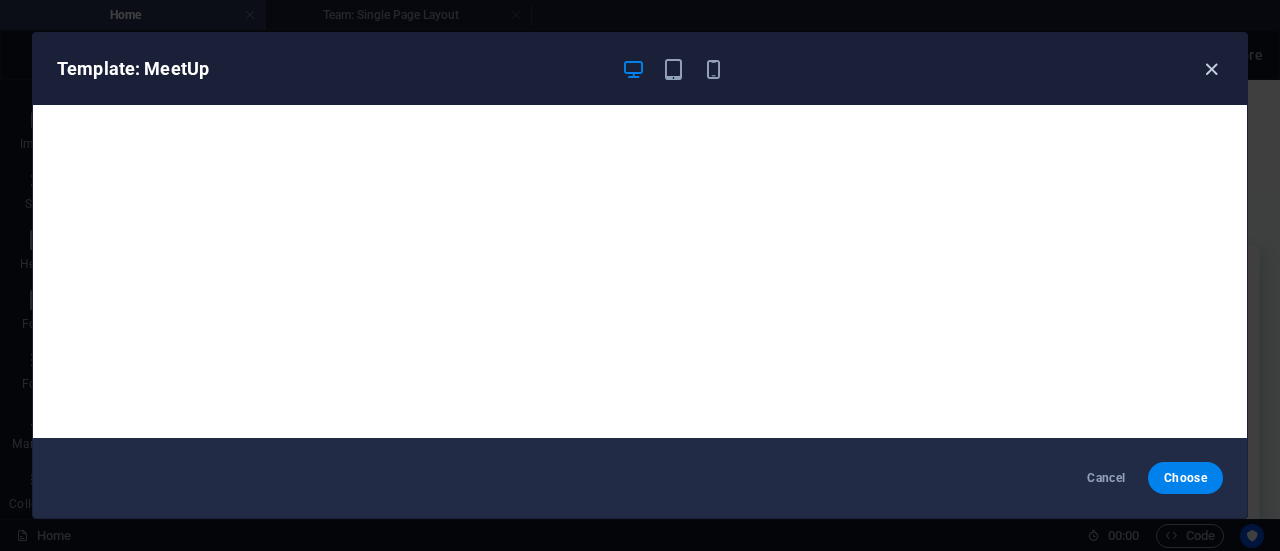 click at bounding box center [1211, 69] 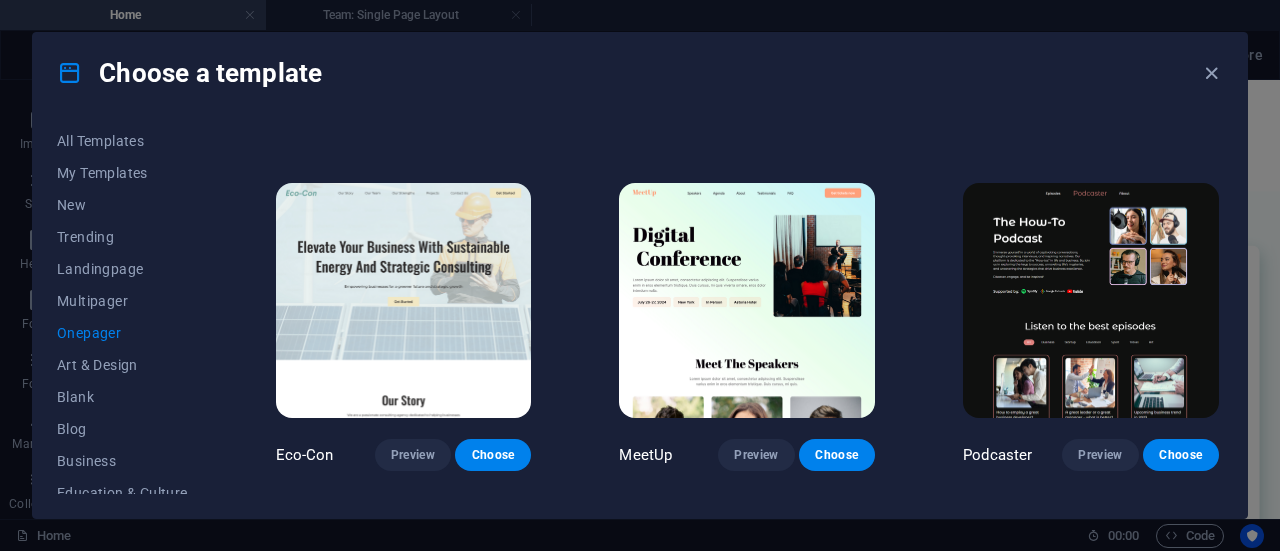 scroll, scrollTop: 0, scrollLeft: 0, axis: both 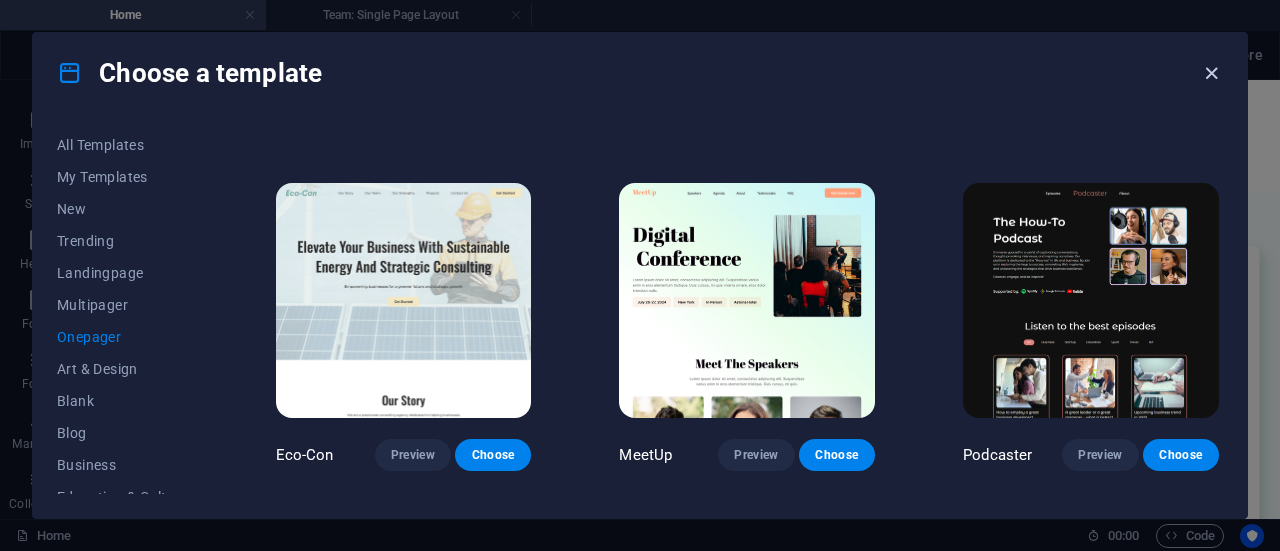 click at bounding box center (1211, 73) 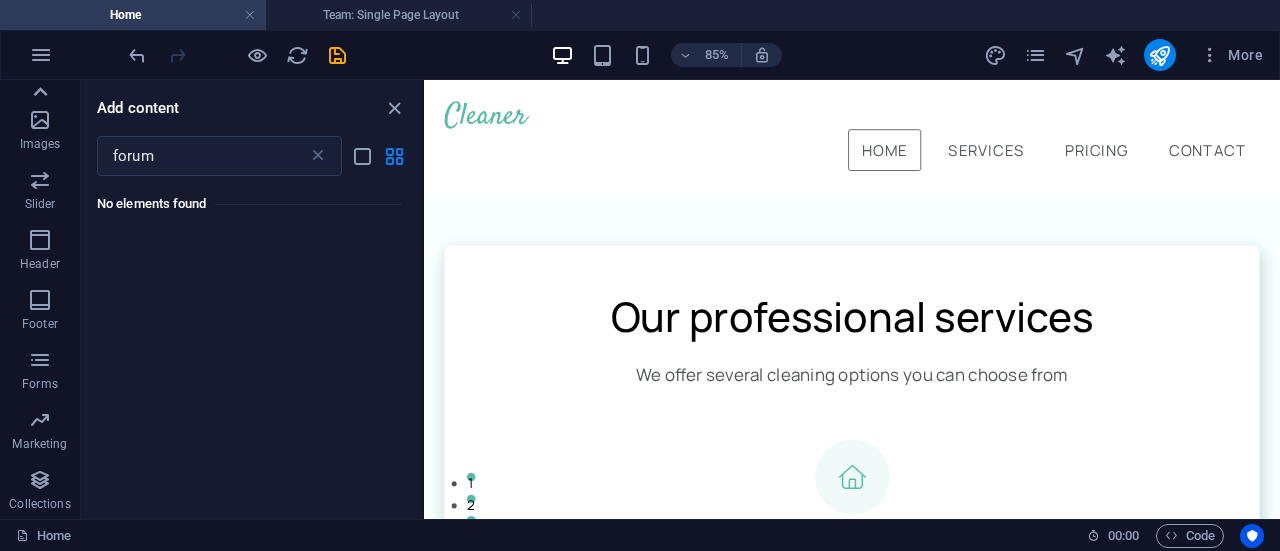 click 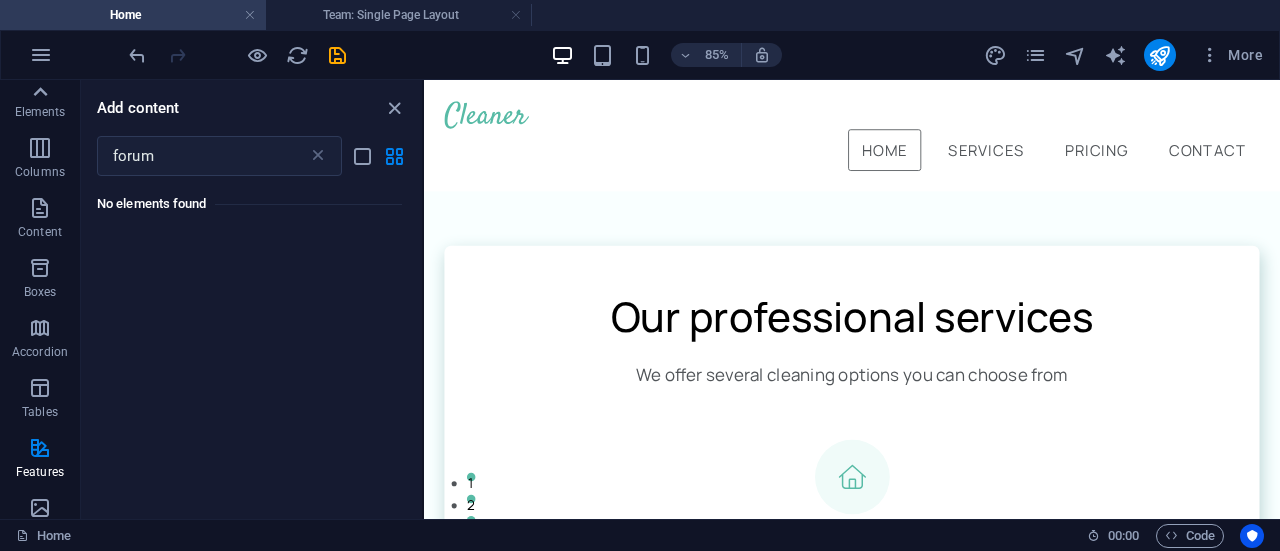 scroll, scrollTop: 21, scrollLeft: 0, axis: vertical 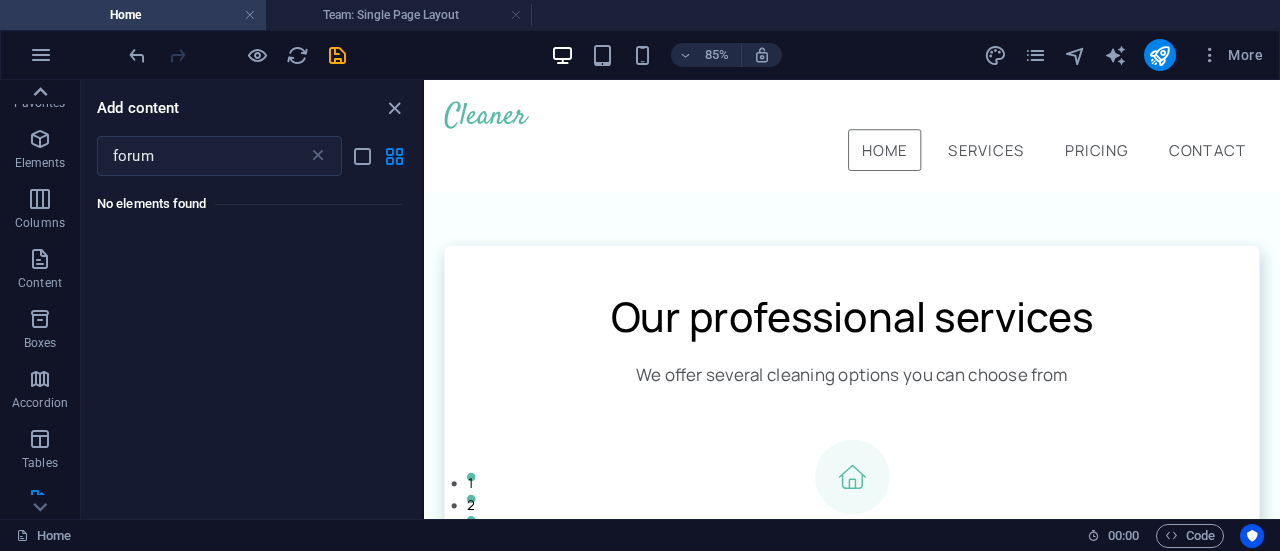 click 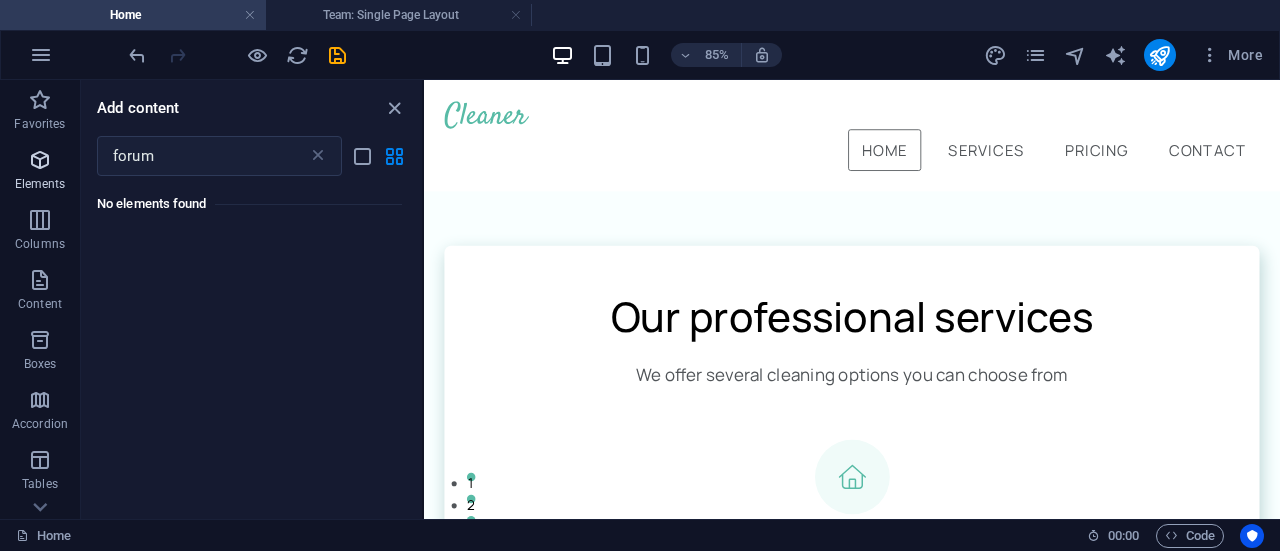 click at bounding box center [40, 160] 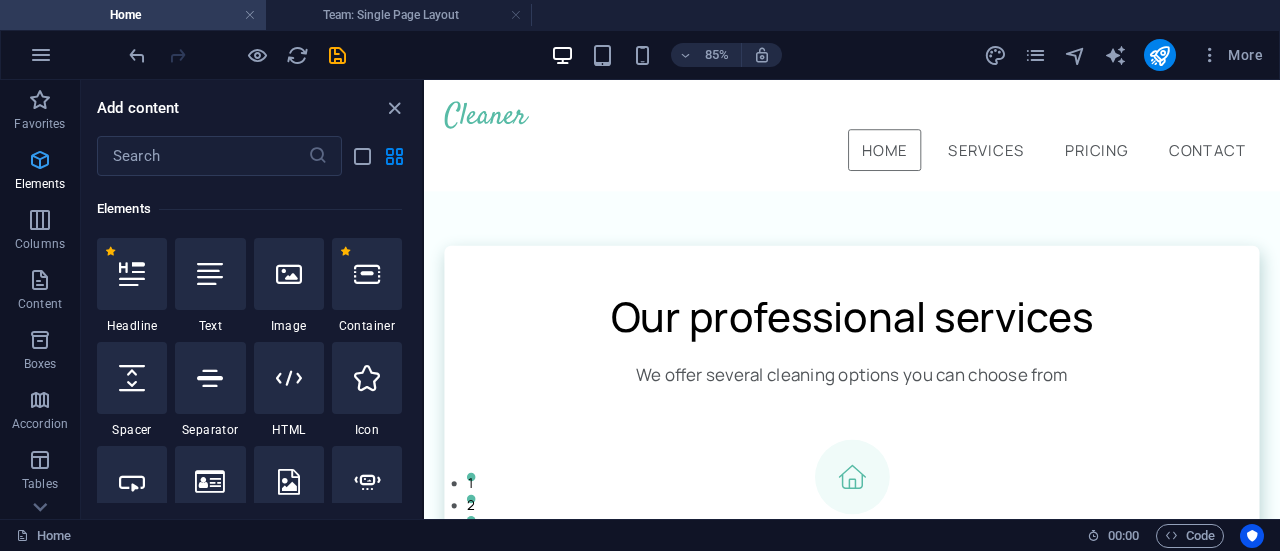 scroll, scrollTop: 213, scrollLeft: 0, axis: vertical 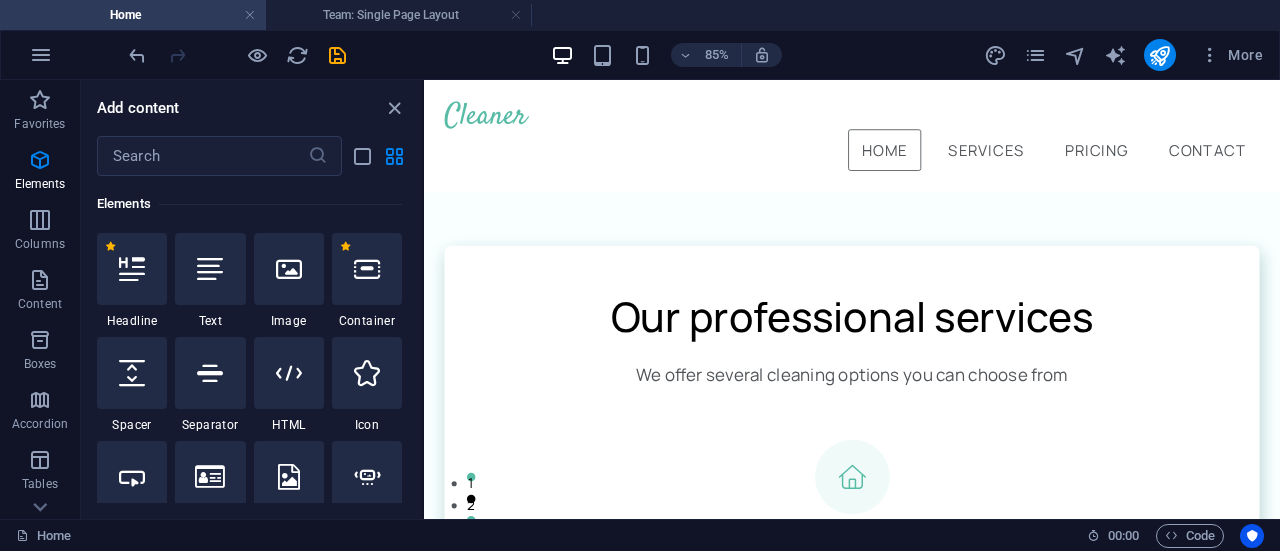 click on "Favorites 1 Star Headline 1 Star Container Elements 1 Star Headline 1 Star Text 1 Star Image 1 Star Container 1 Star Spacer 1 Star Separator 1 Star HTML 1 Star Icon 1 Star Button 1 Star Logo 1 Star SVG 1 Star Image slider 1 Star Slider 1 Star Gallery 1 Star Menu 1 Star Map 1 Star Facebook 1 Star Video 1 Star YouTube 1 Star Vimeo 1 Star Document 1 Star Audio 1 Star Iframe 1 Star Privacy 1 Star Languages Columns 1 Star Container 1 Star 2 columns 1 Star 3 columns 1 Star 4 columns 1 Star 5 columns 1 Star 6 columns 1 Star 40-60 1 Star 20-80 1 Star 80-20 1 Star 30-70 1 Star 70-30 1 Star Unequal Columns 1 Star 25-25-50 1 Star 25-50-25 1 Star 50-25-25 1 Star 20-60-20 1 Star 50-16-16-16 1 Star 16-16-16-50 1 Star Grid 2-1 1 Star Grid 1-2 1 Star Grid 3-1 1 Star Grid 1-3 1 Star Grid 4-1 1 Star Grid 1-4 1 Star Grid 1-2-1 1 Star Grid 1-1-2 1 Star Grid 2h-2v 1 Star Grid 2v-2h 1 Star Grid 2-1-2 1 Star Grid 3-4 Content 1 Star Text in columns 1 Star Text 1 Star Text with separator 1 Star Image with text box 1 Star 1 Star Boxes" at bounding box center (251, 339) 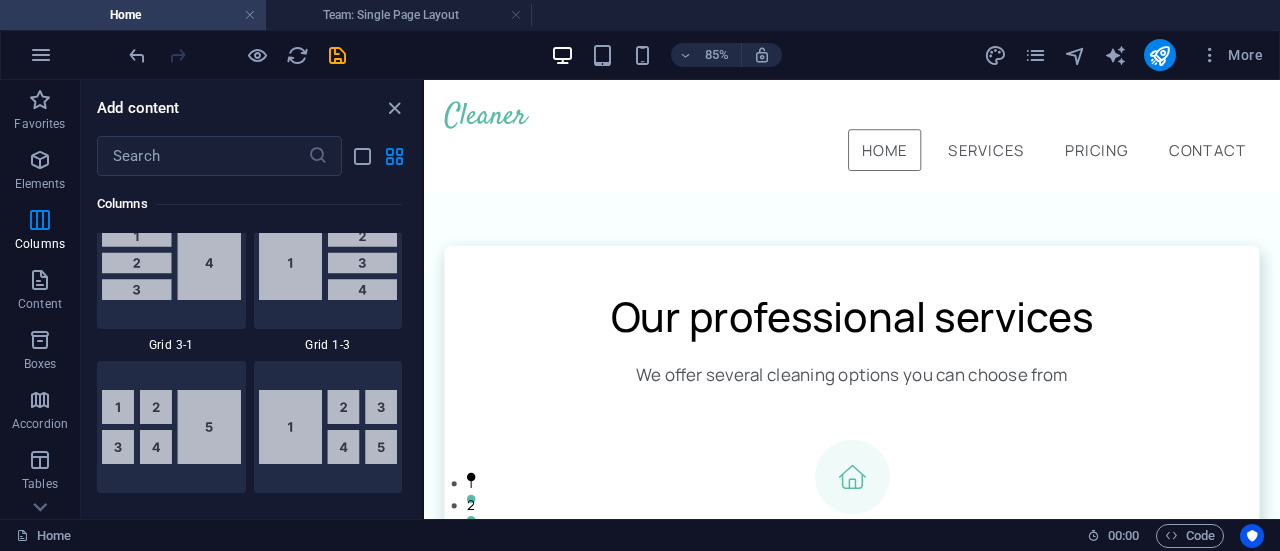scroll, scrollTop: 2789, scrollLeft: 0, axis: vertical 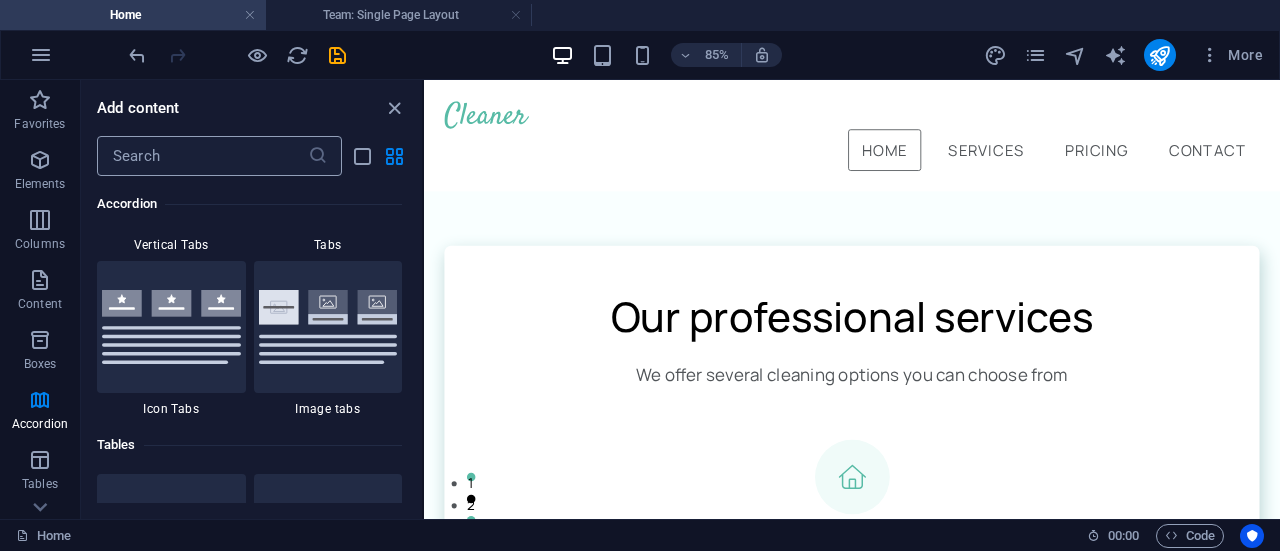 click at bounding box center (202, 156) 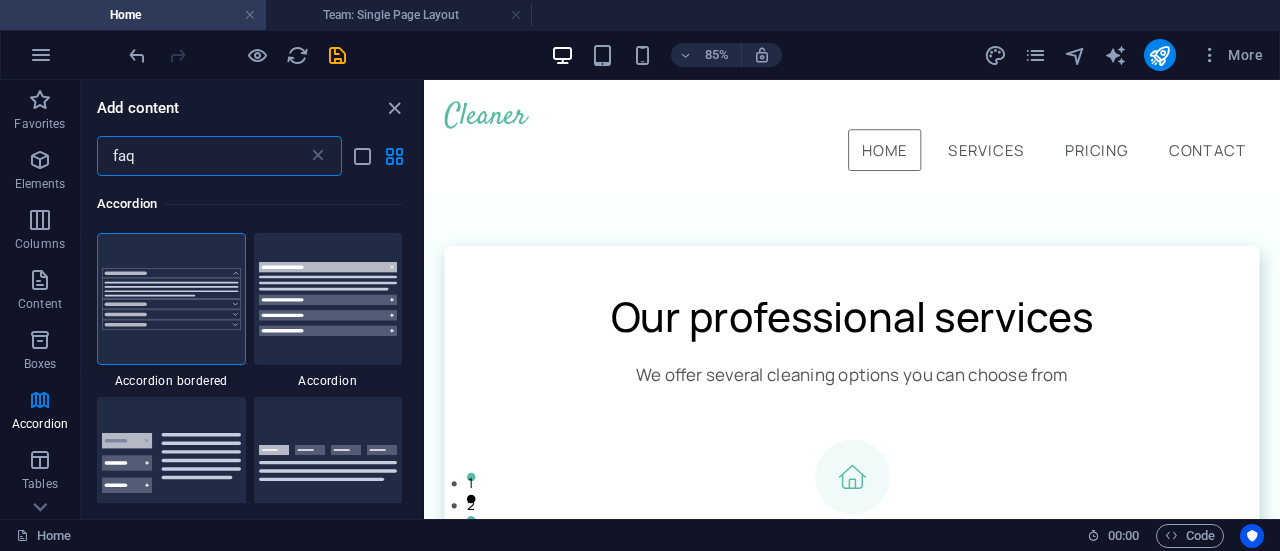 scroll, scrollTop: 0, scrollLeft: 0, axis: both 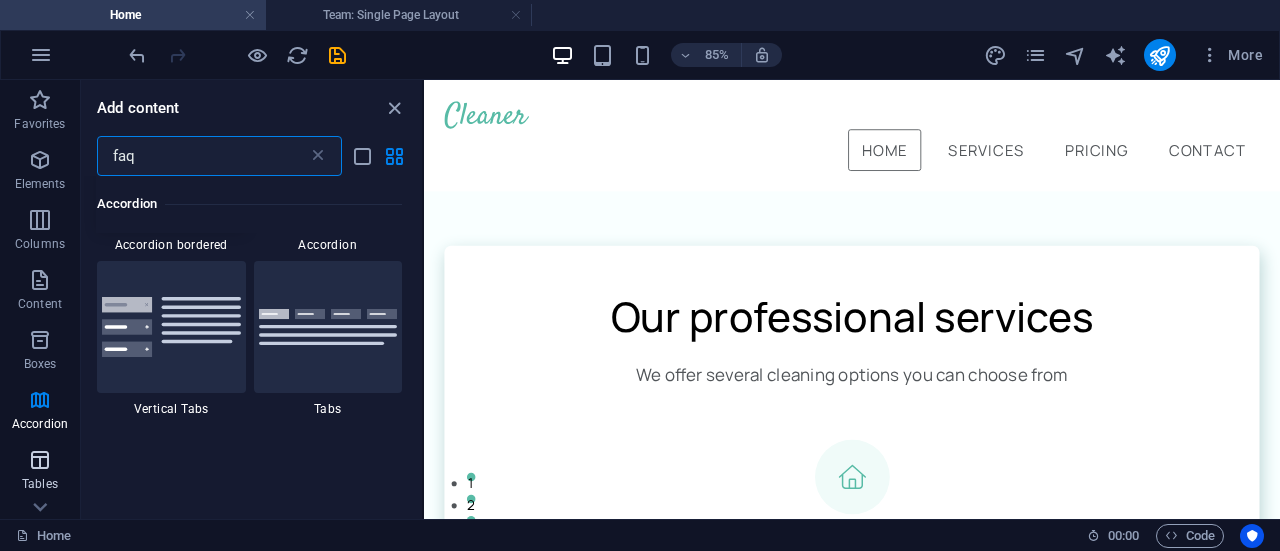 type on "faq" 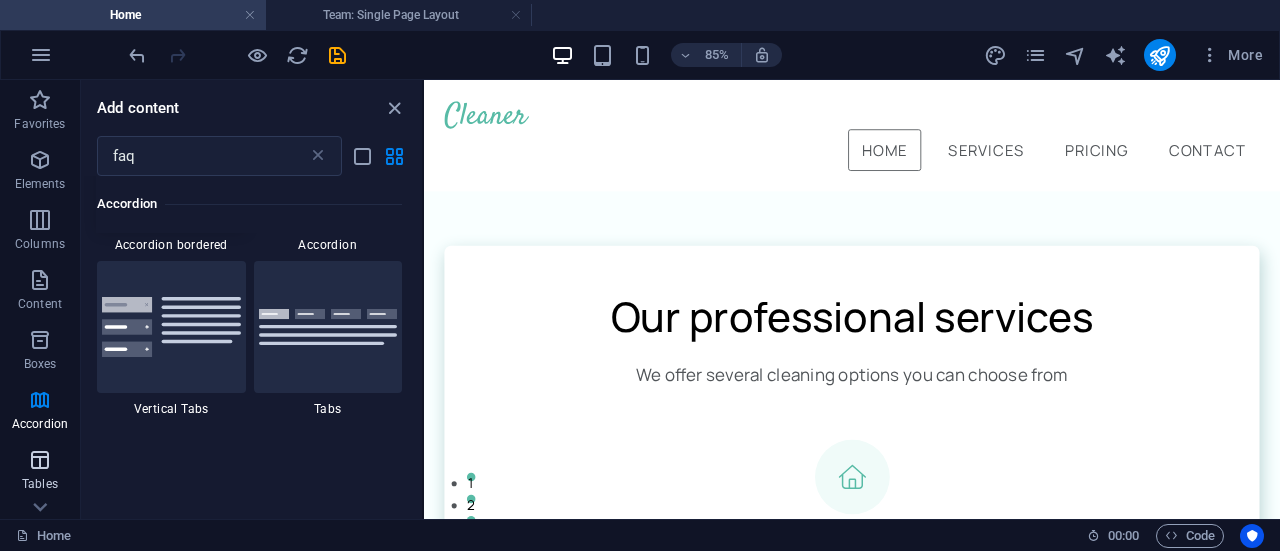 click on "Tables" at bounding box center [40, 484] 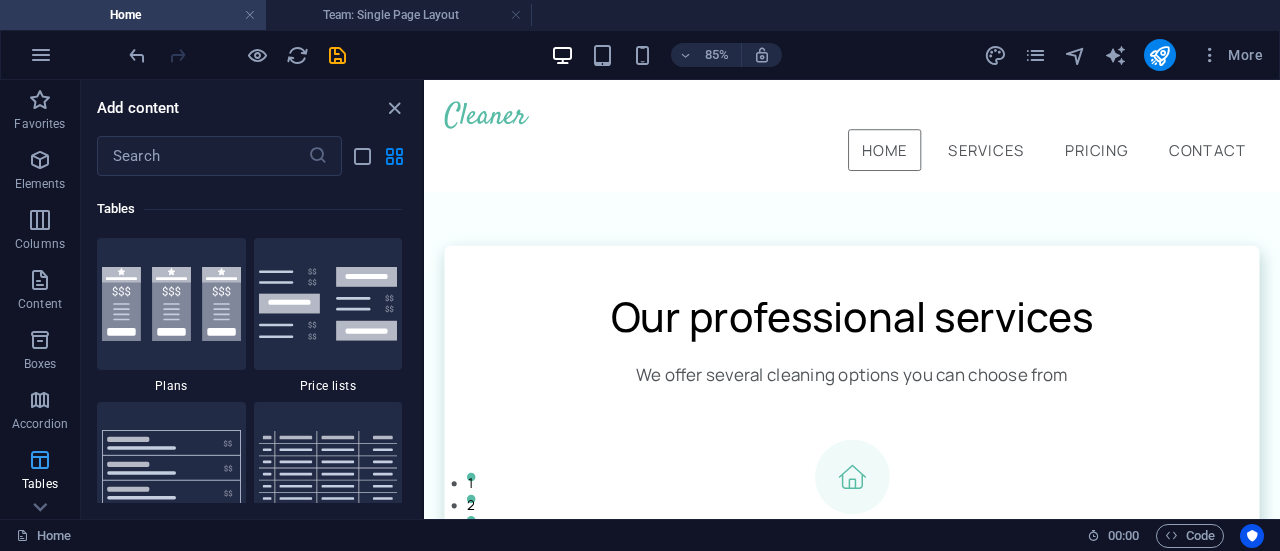 scroll, scrollTop: 6926, scrollLeft: 0, axis: vertical 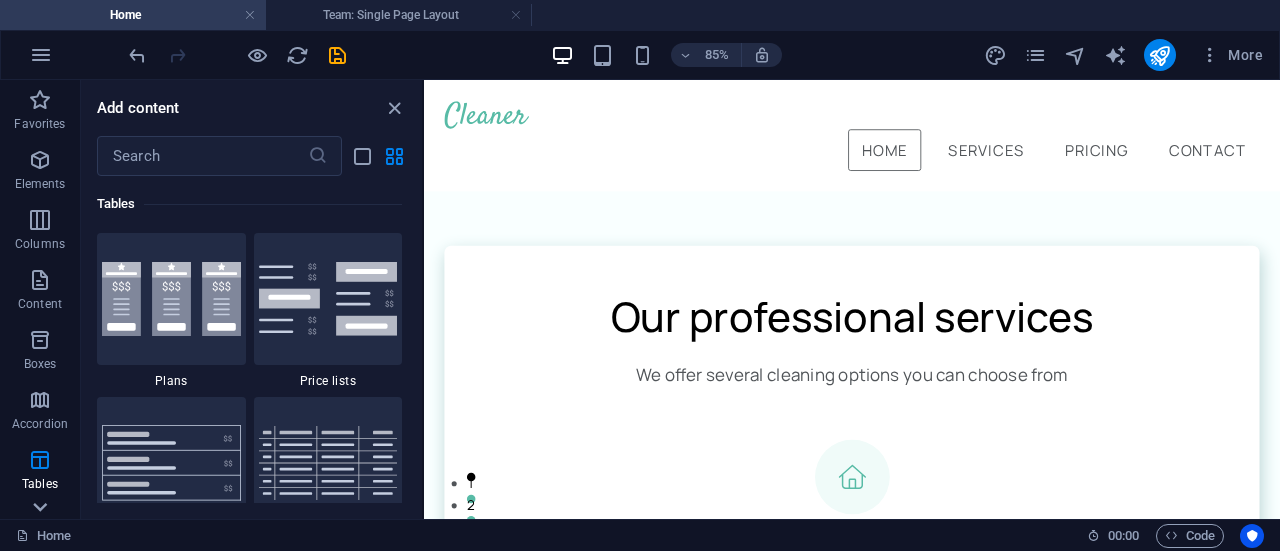 click 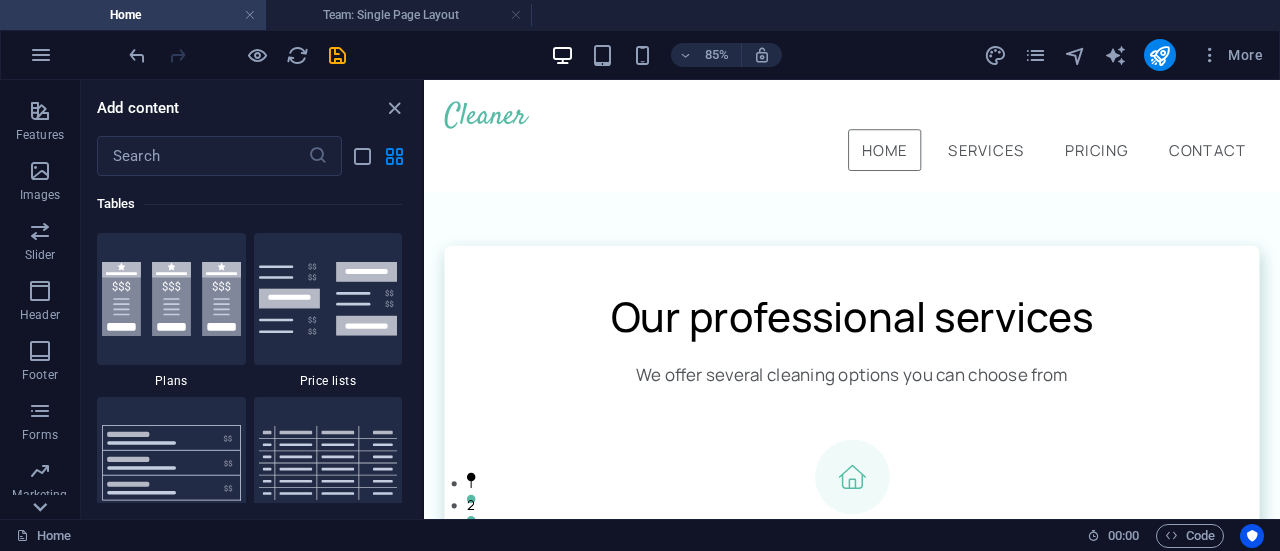 scroll, scrollTop: 439, scrollLeft: 0, axis: vertical 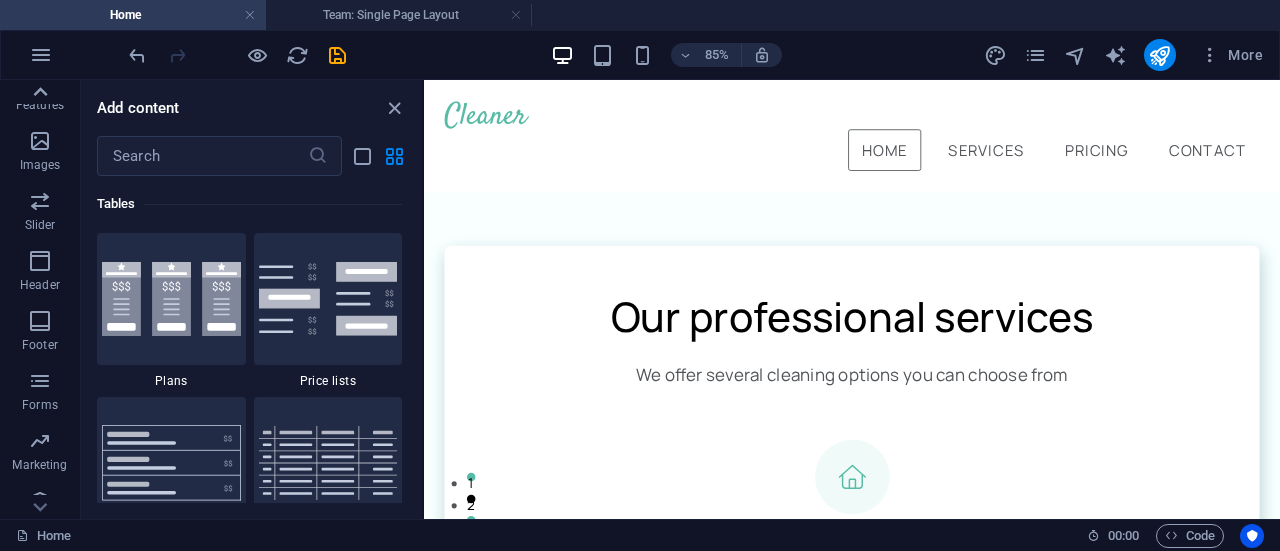 click 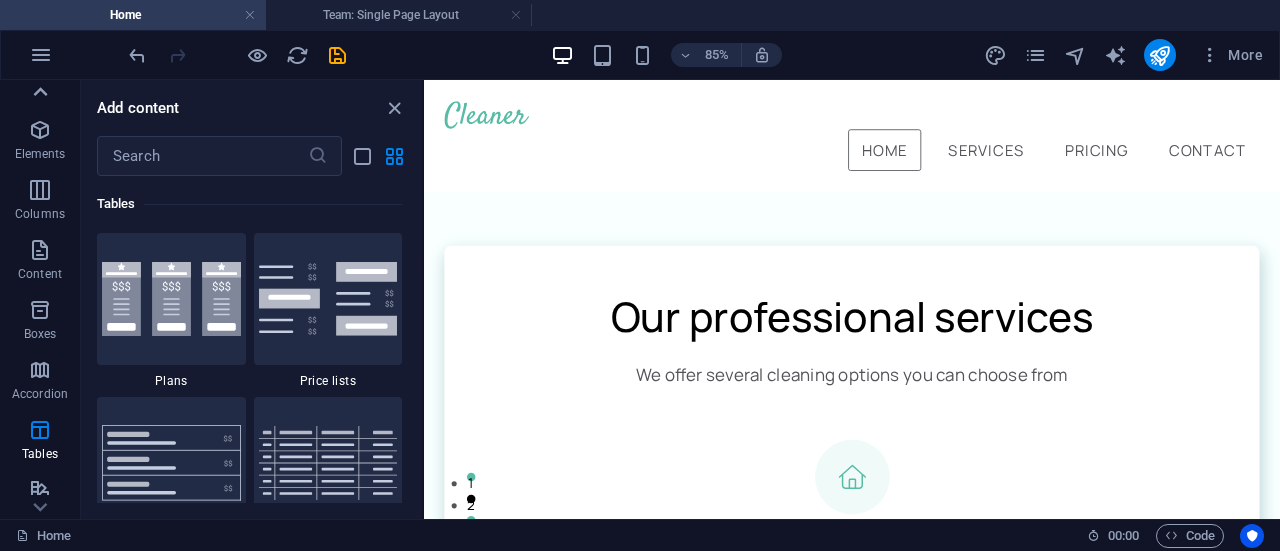scroll, scrollTop: 0, scrollLeft: 0, axis: both 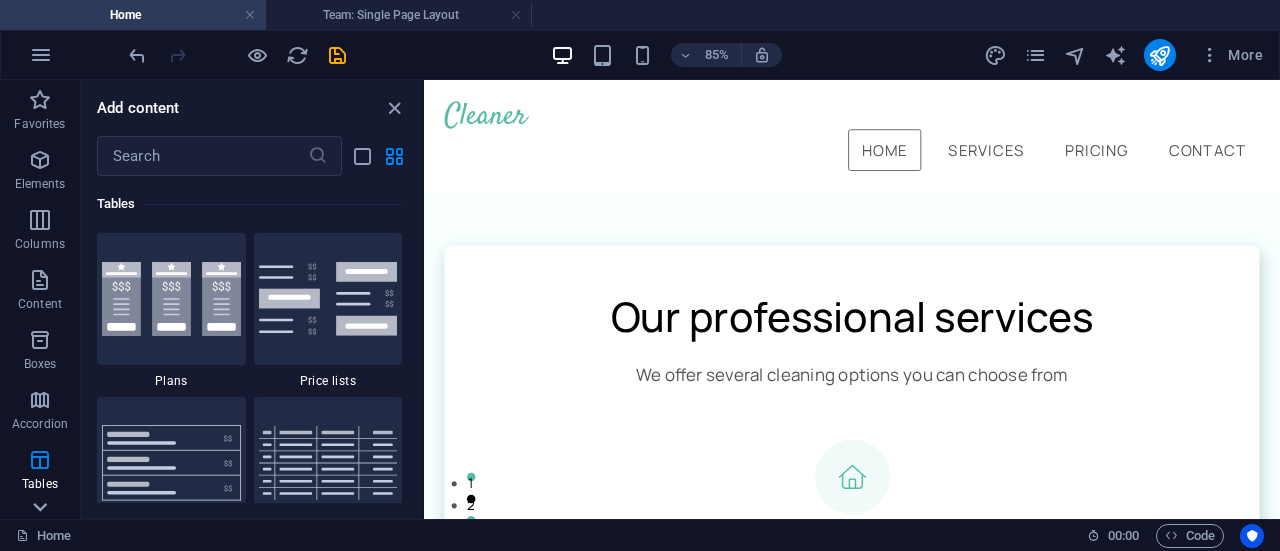 click 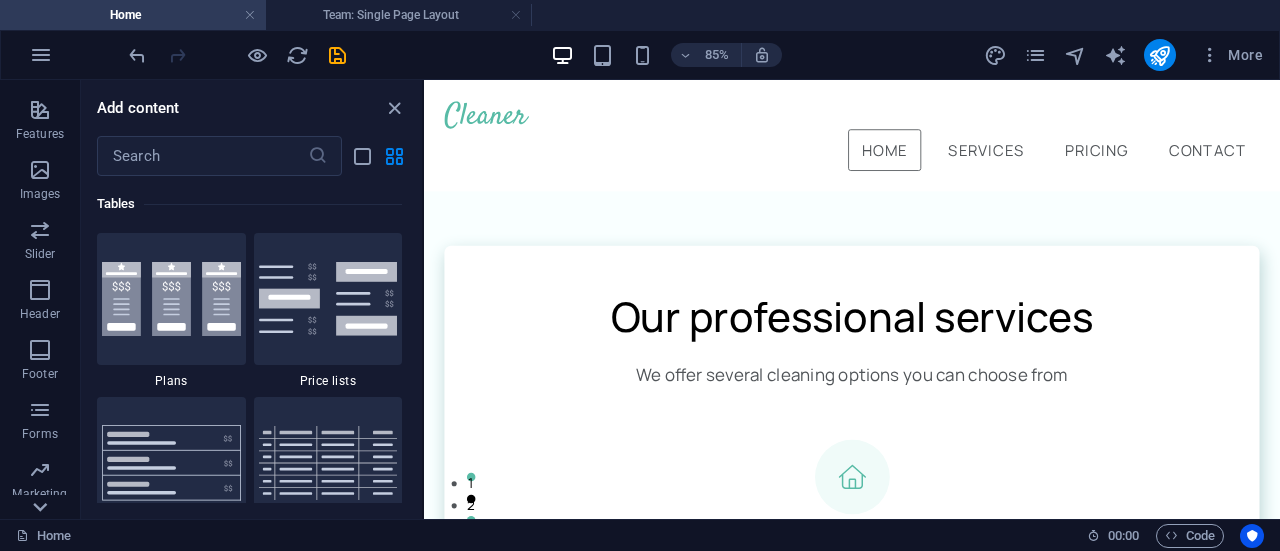 scroll, scrollTop: 440, scrollLeft: 0, axis: vertical 